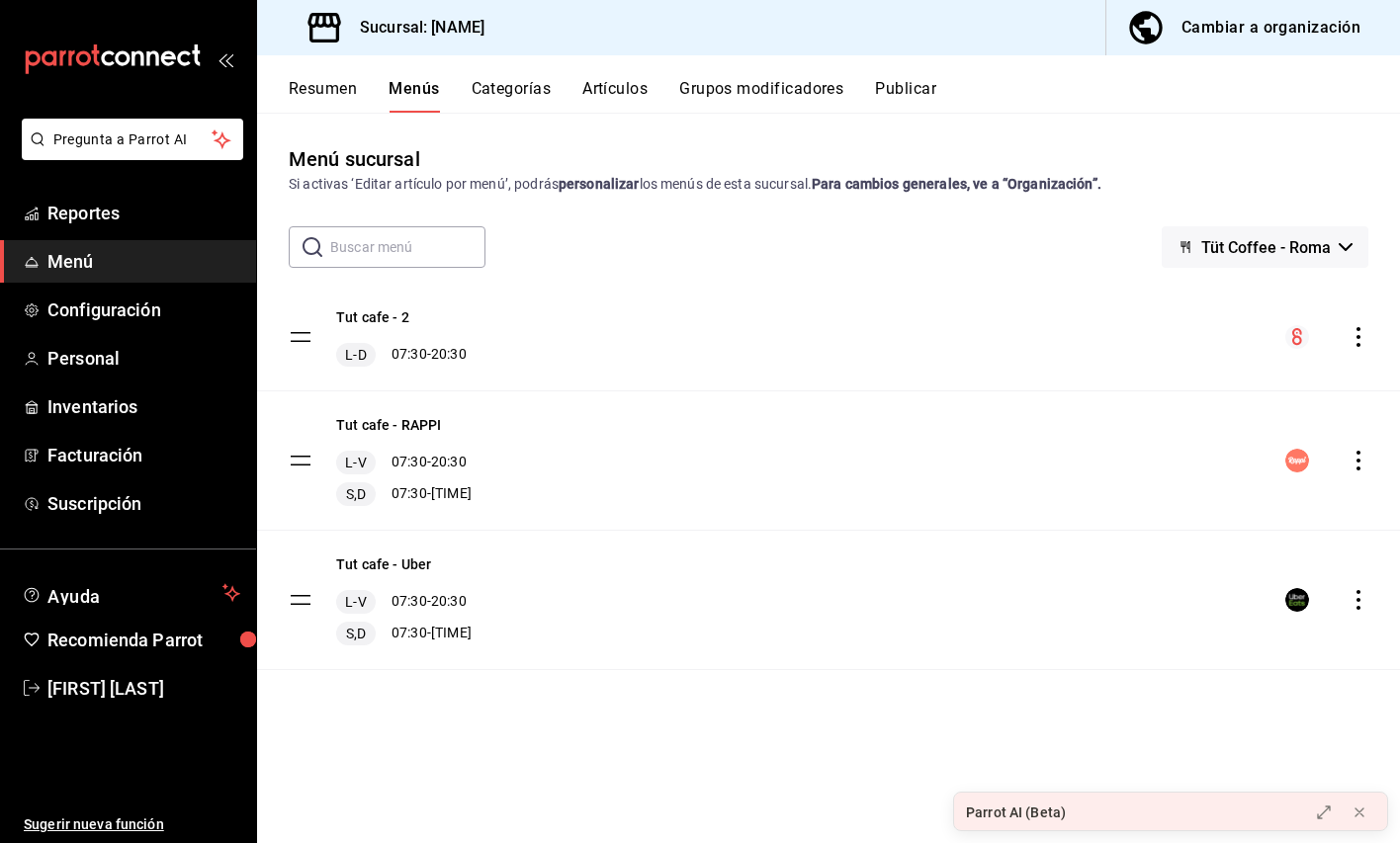 scroll, scrollTop: 0, scrollLeft: 0, axis: both 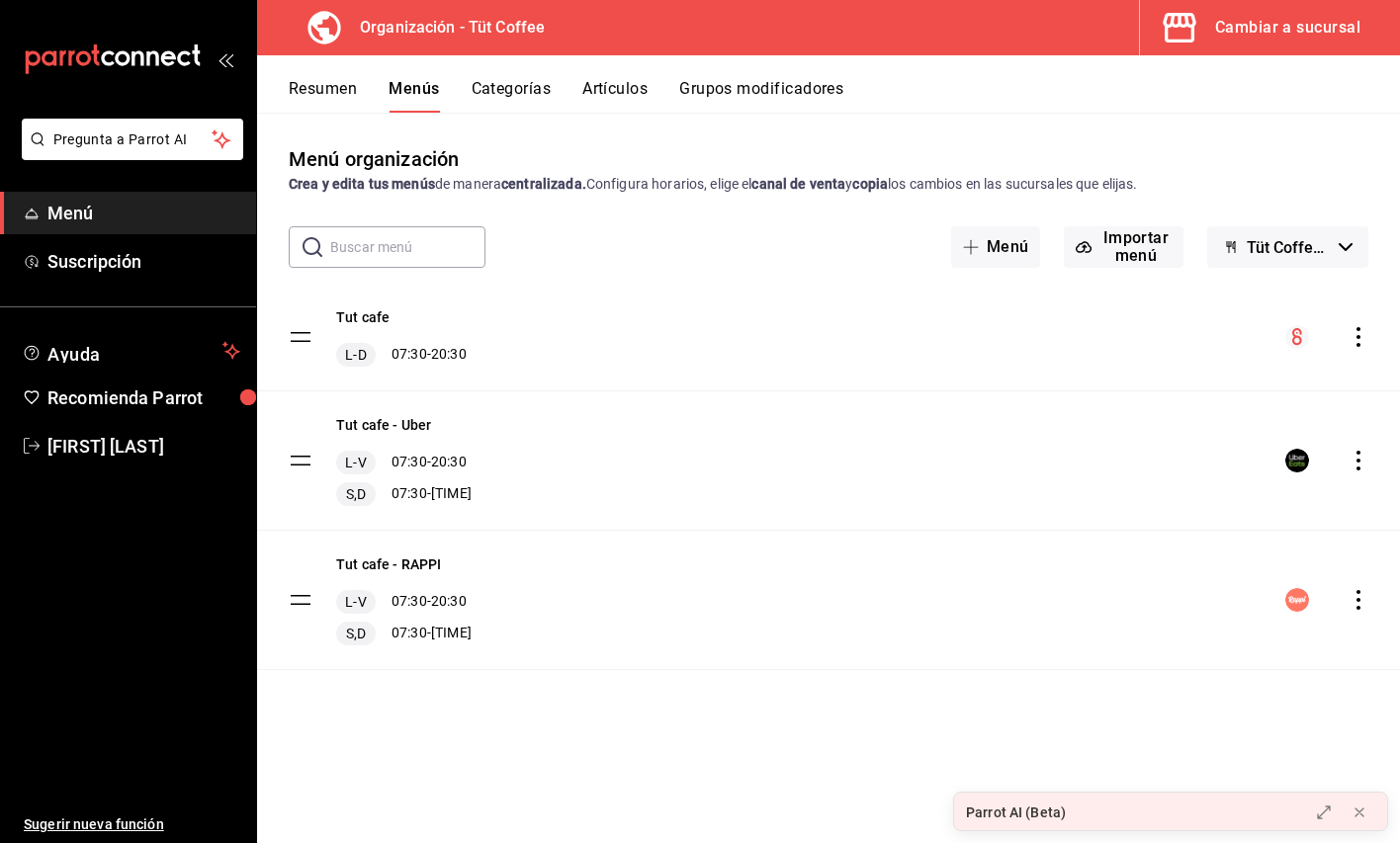 click on "Artículos" at bounding box center (615, 96) 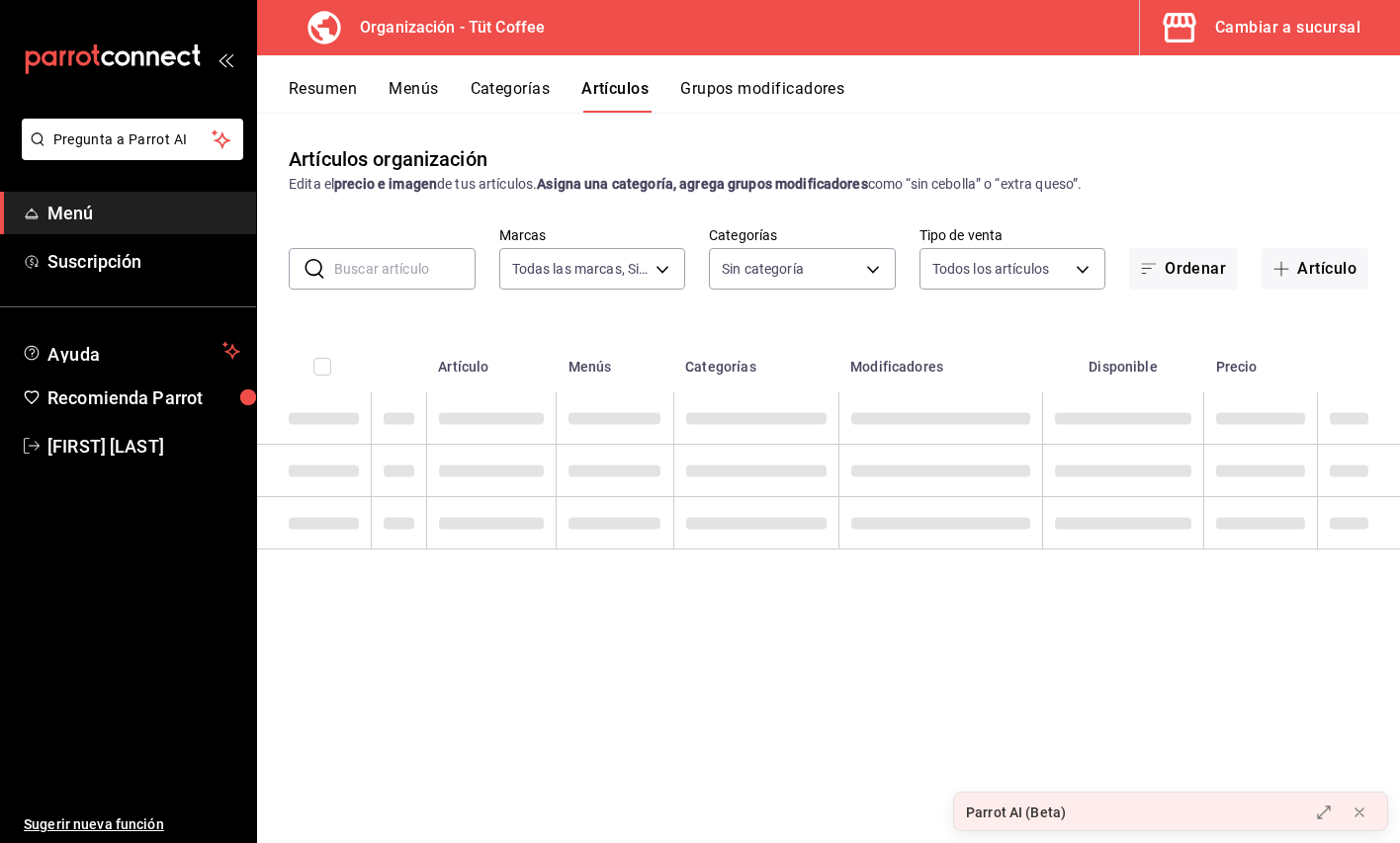 type on "[UUID]" 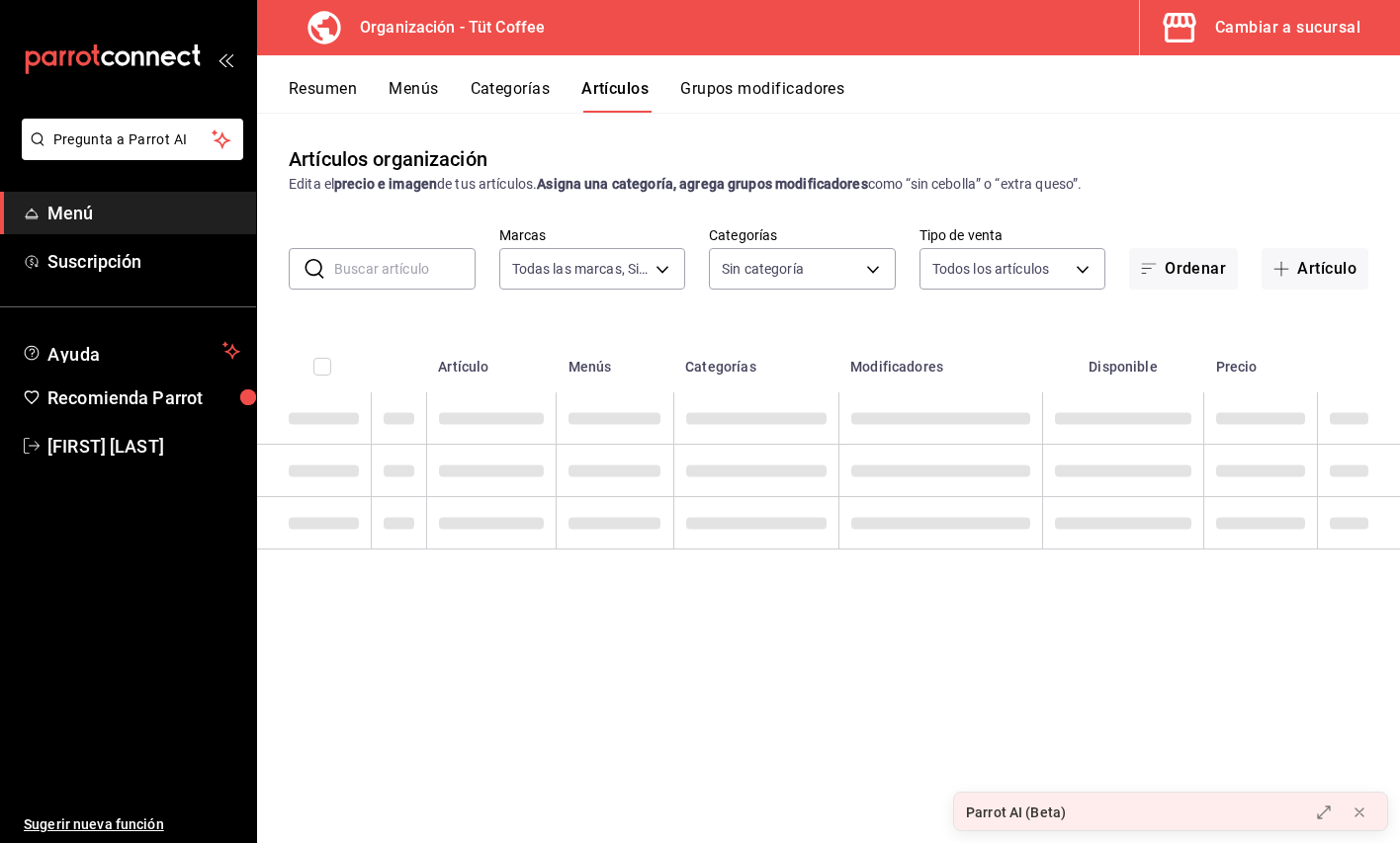 type on "[UUID_LIST]" 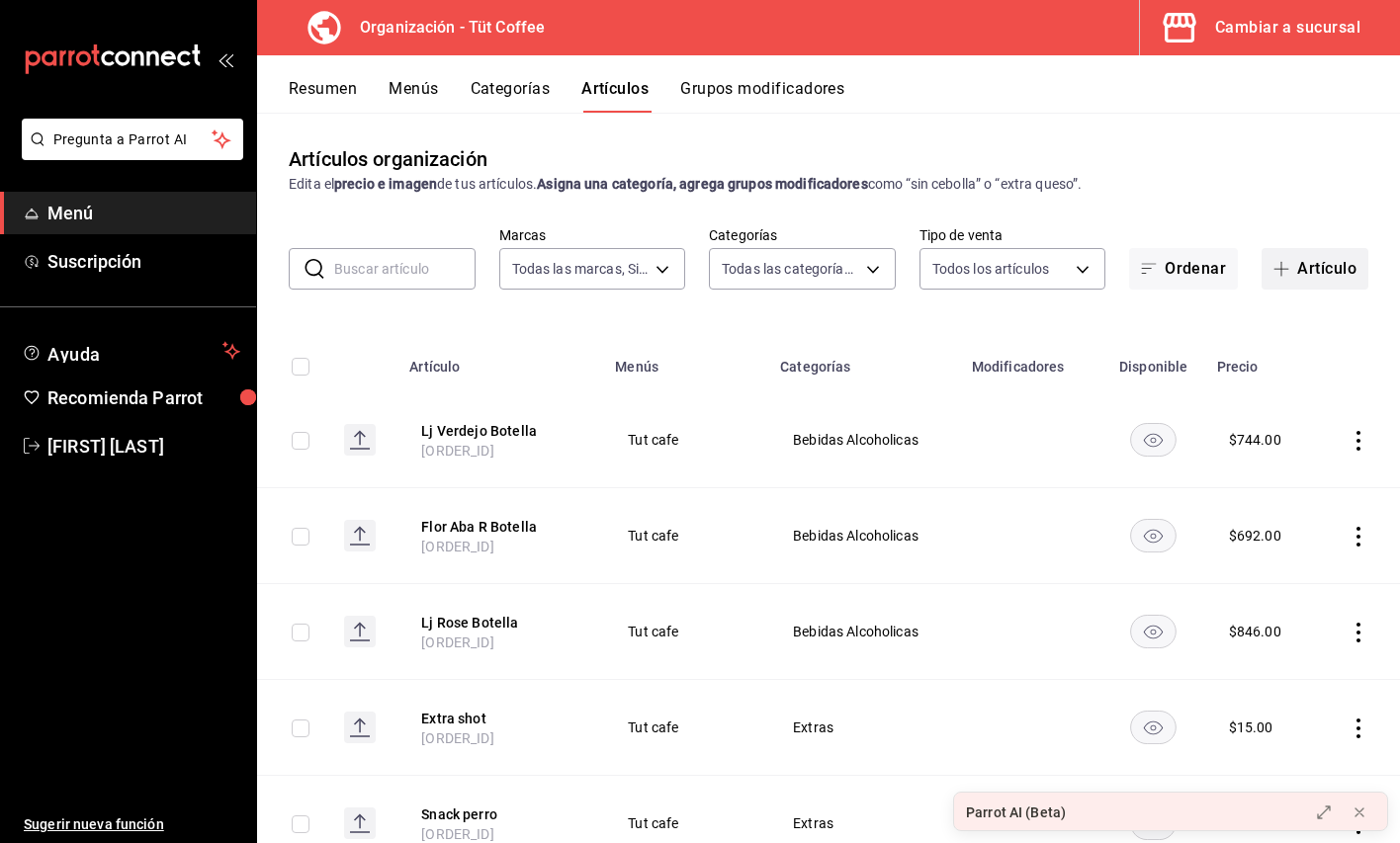 click on "Artículo" at bounding box center (1315, 269) 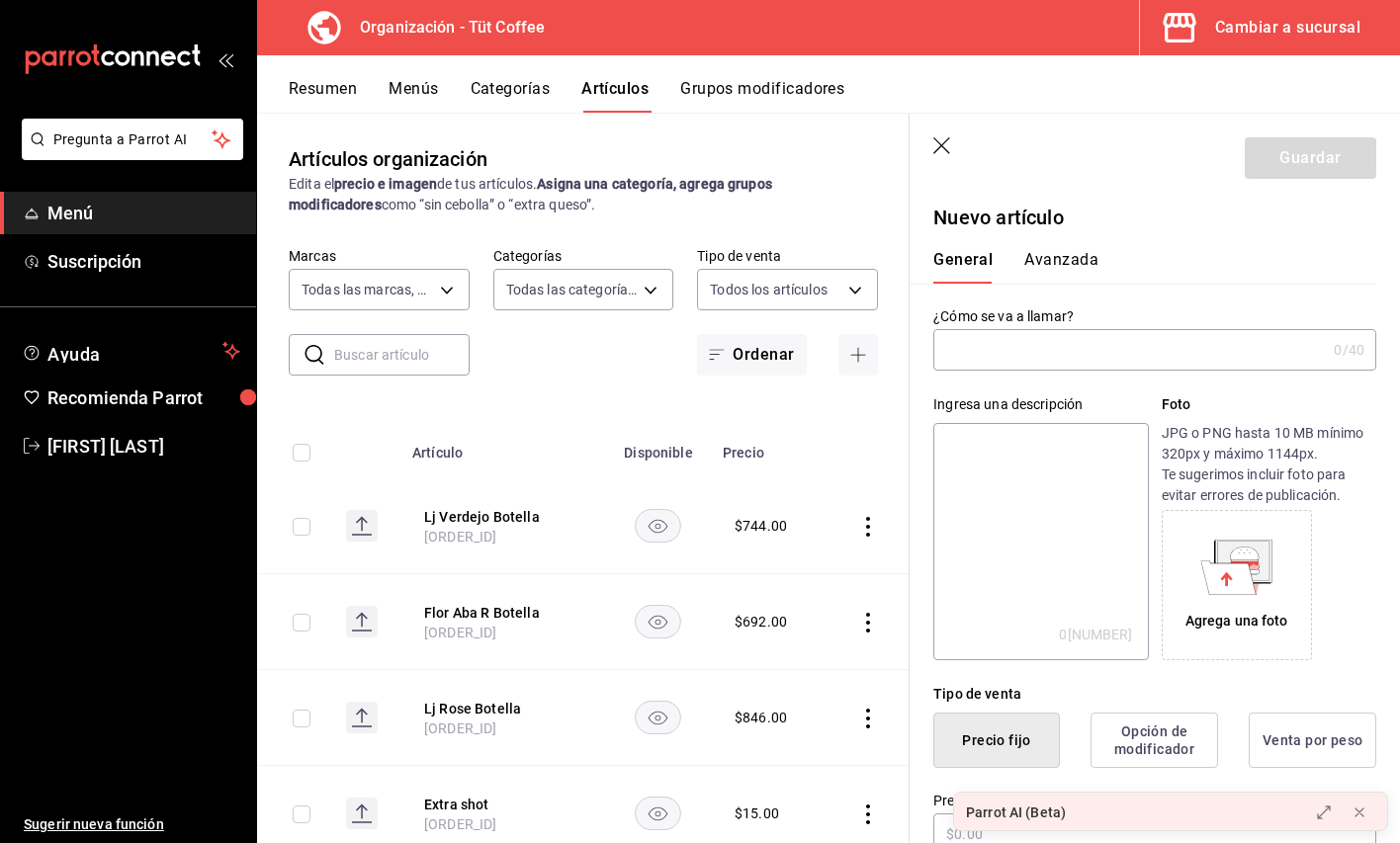 type on "B" 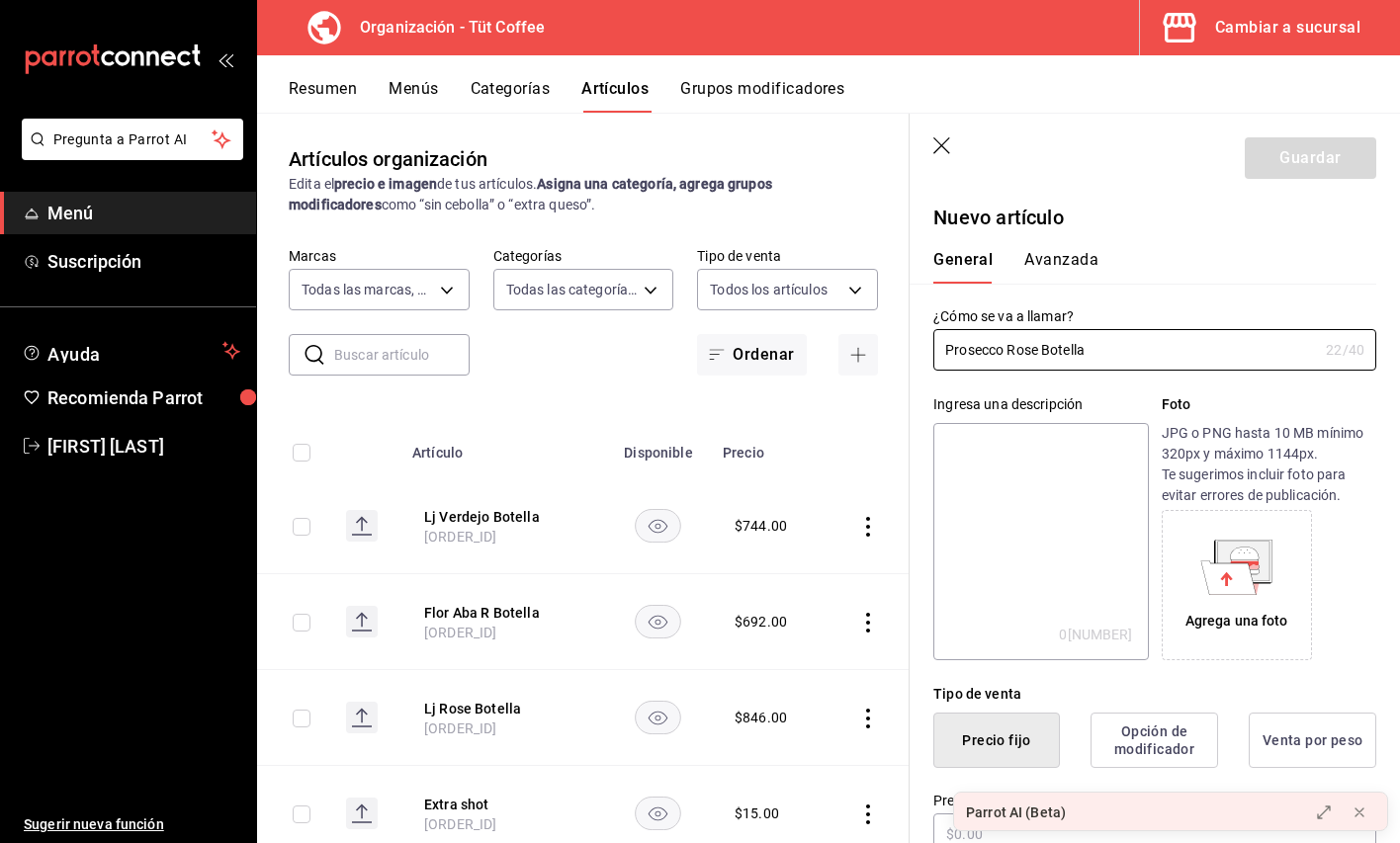 scroll, scrollTop: 242, scrollLeft: 0, axis: vertical 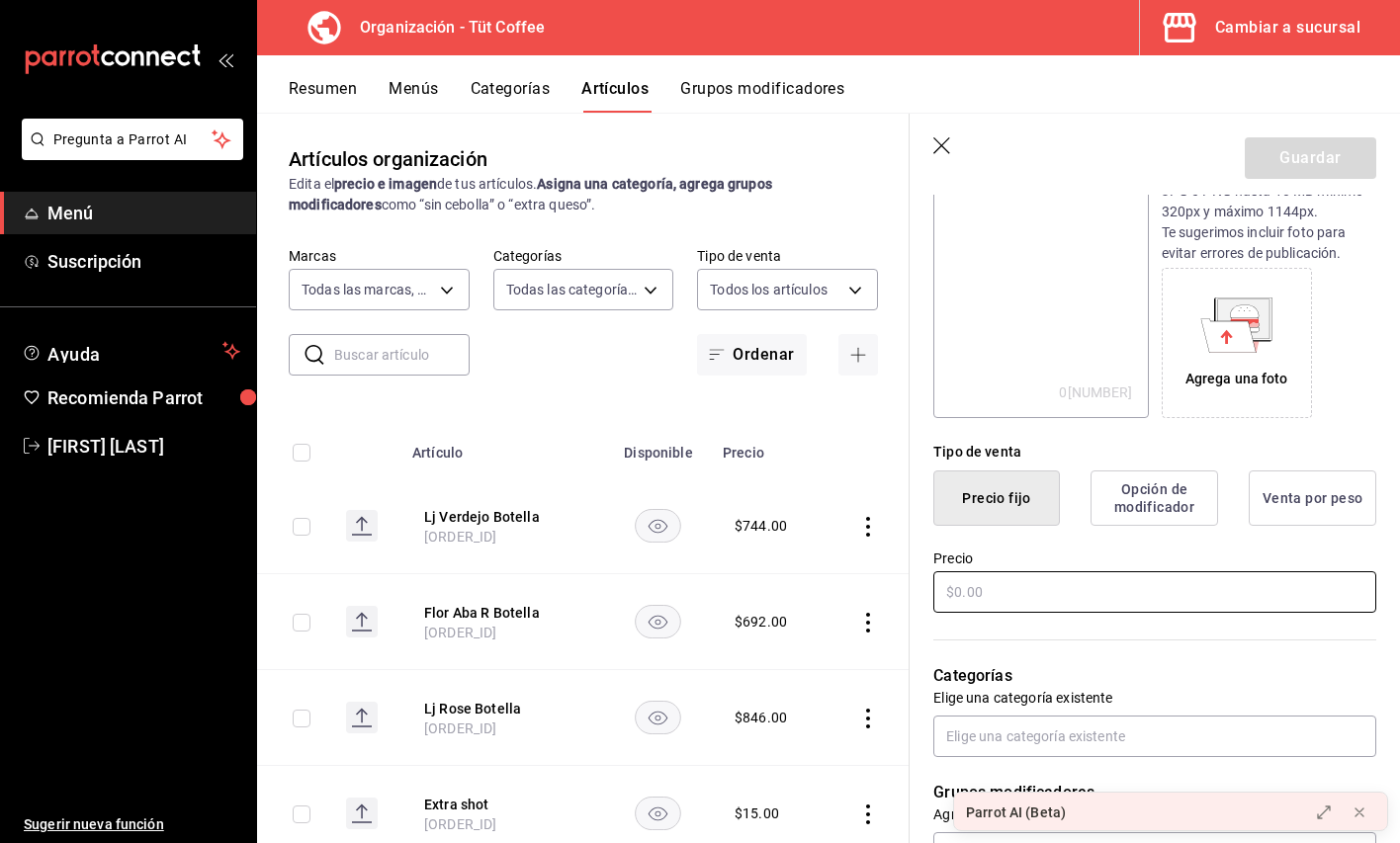 type on "Prosecco Rose Botella" 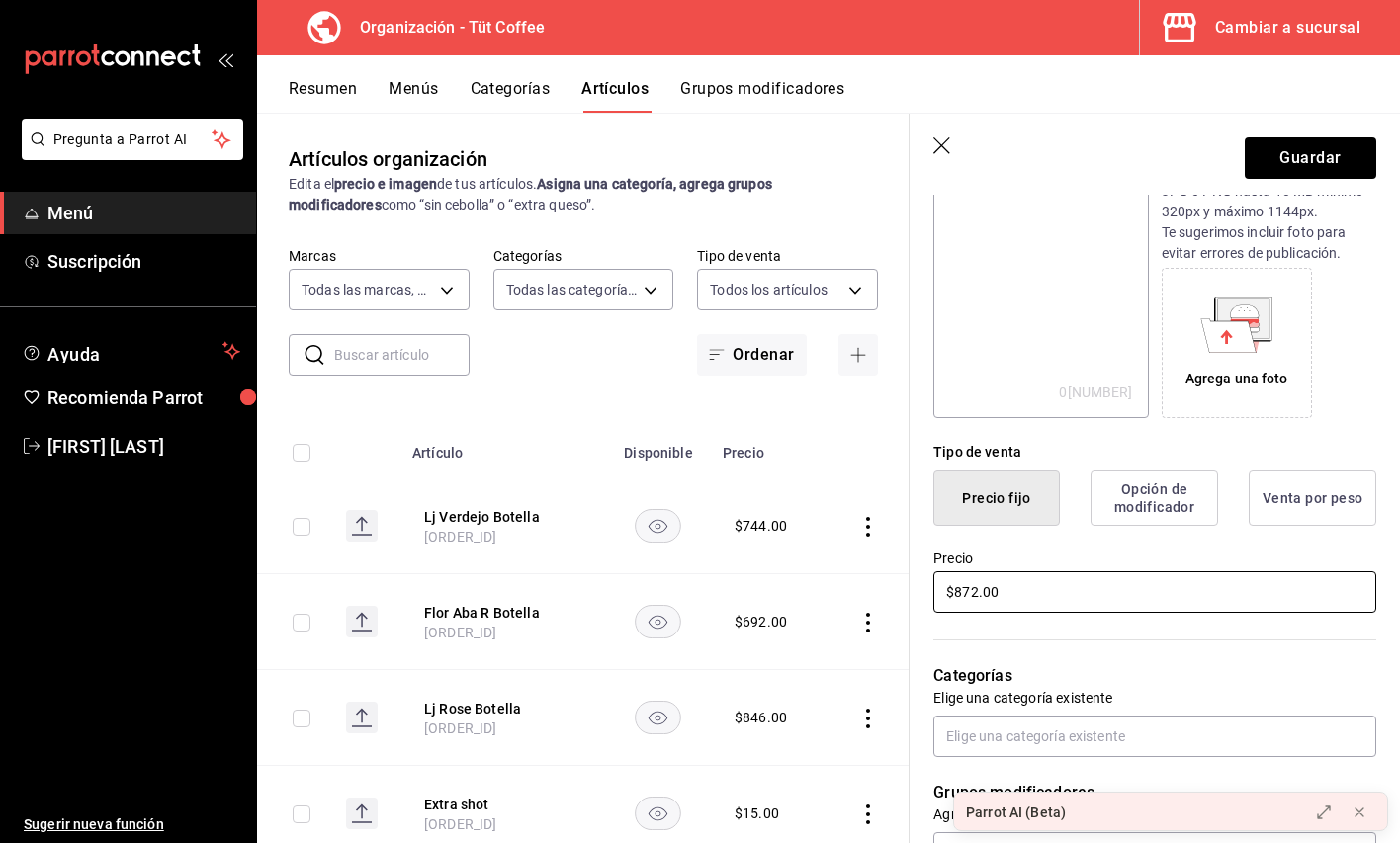 type on "$872.00" 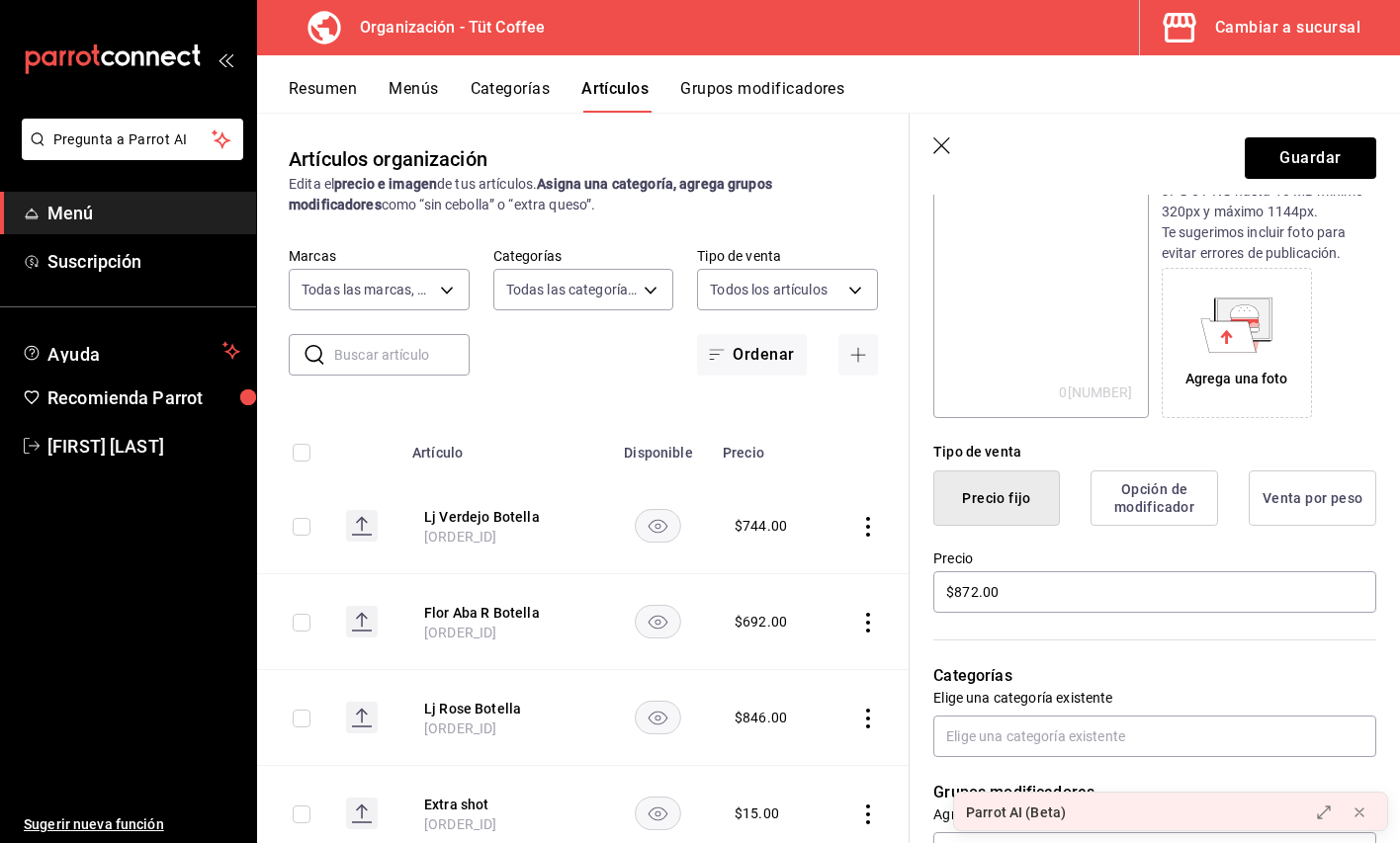 click on "Categorías Elige una categoría existente" at bounding box center (1143, 686) 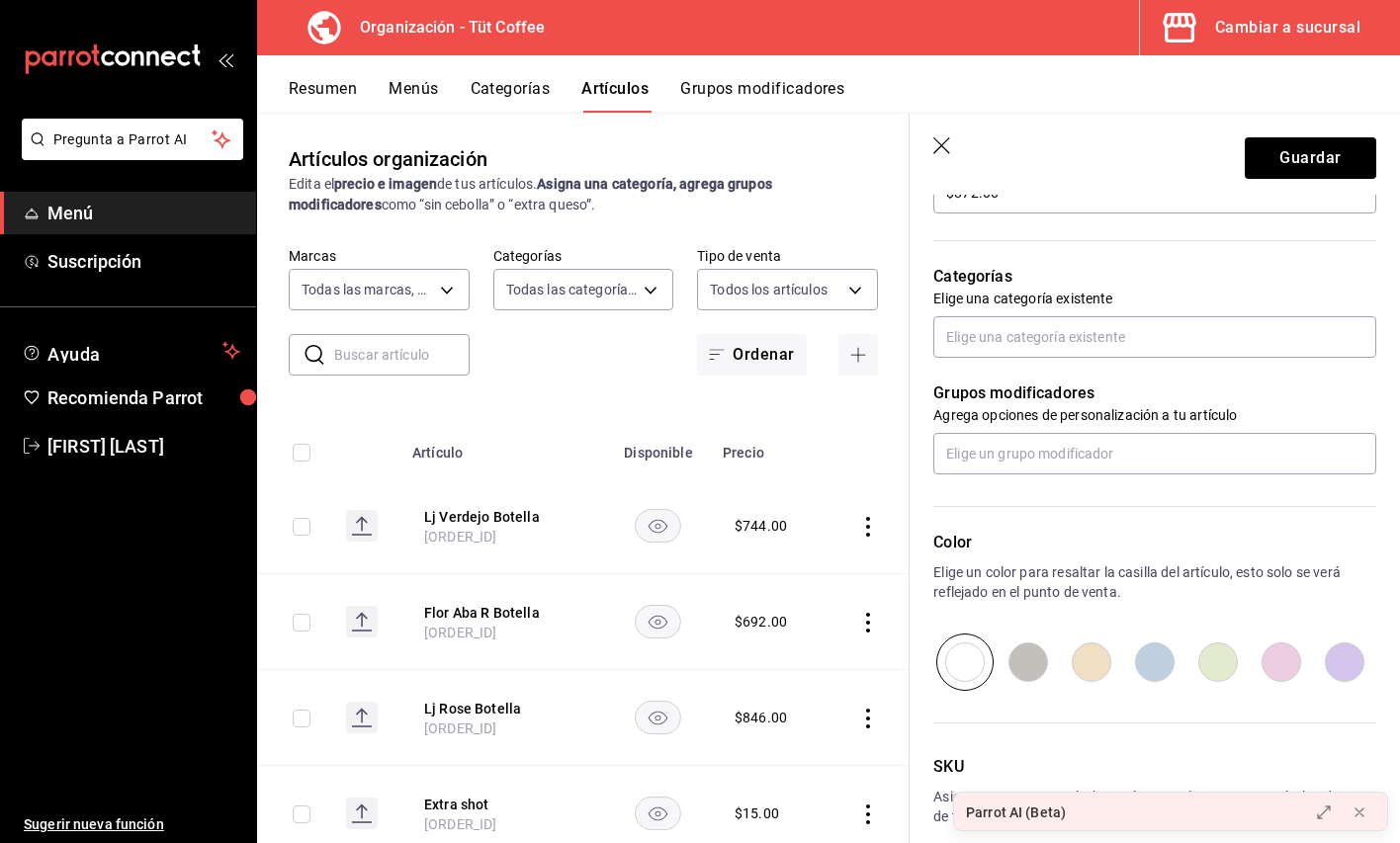 scroll, scrollTop: 647, scrollLeft: 0, axis: vertical 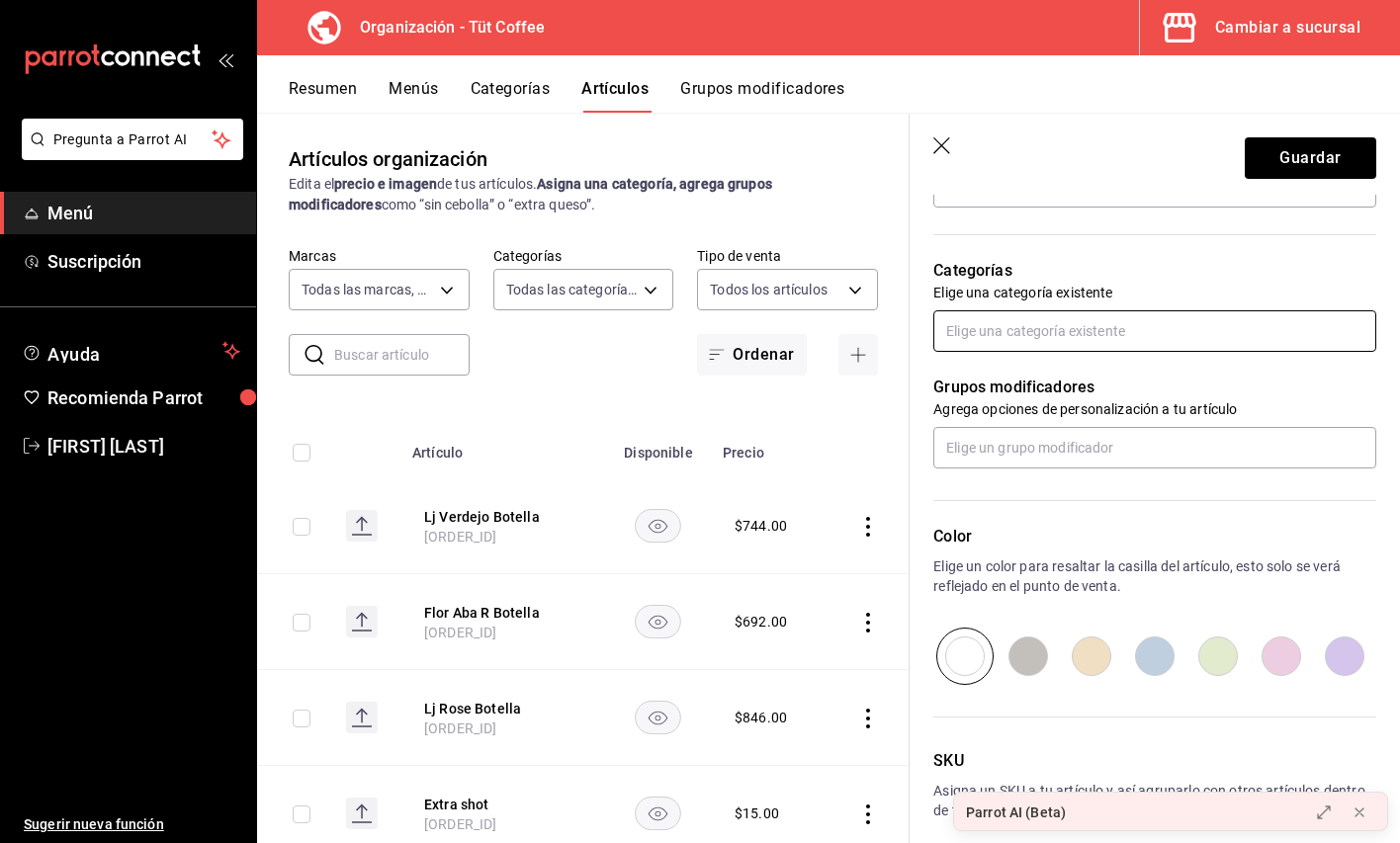 click at bounding box center (1155, 331) 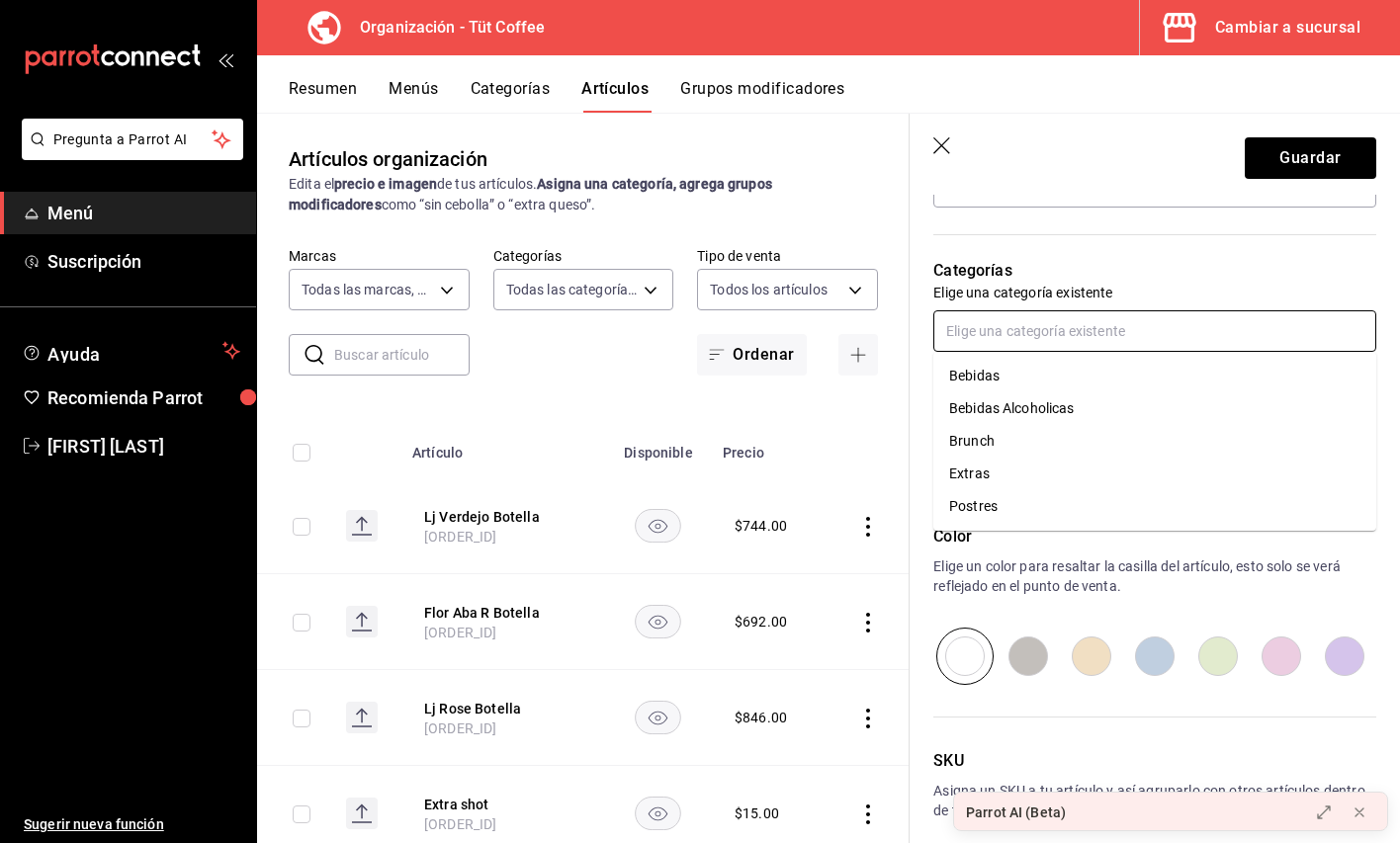 click on "Bebidas Alcoholicas" at bounding box center [1155, 408] 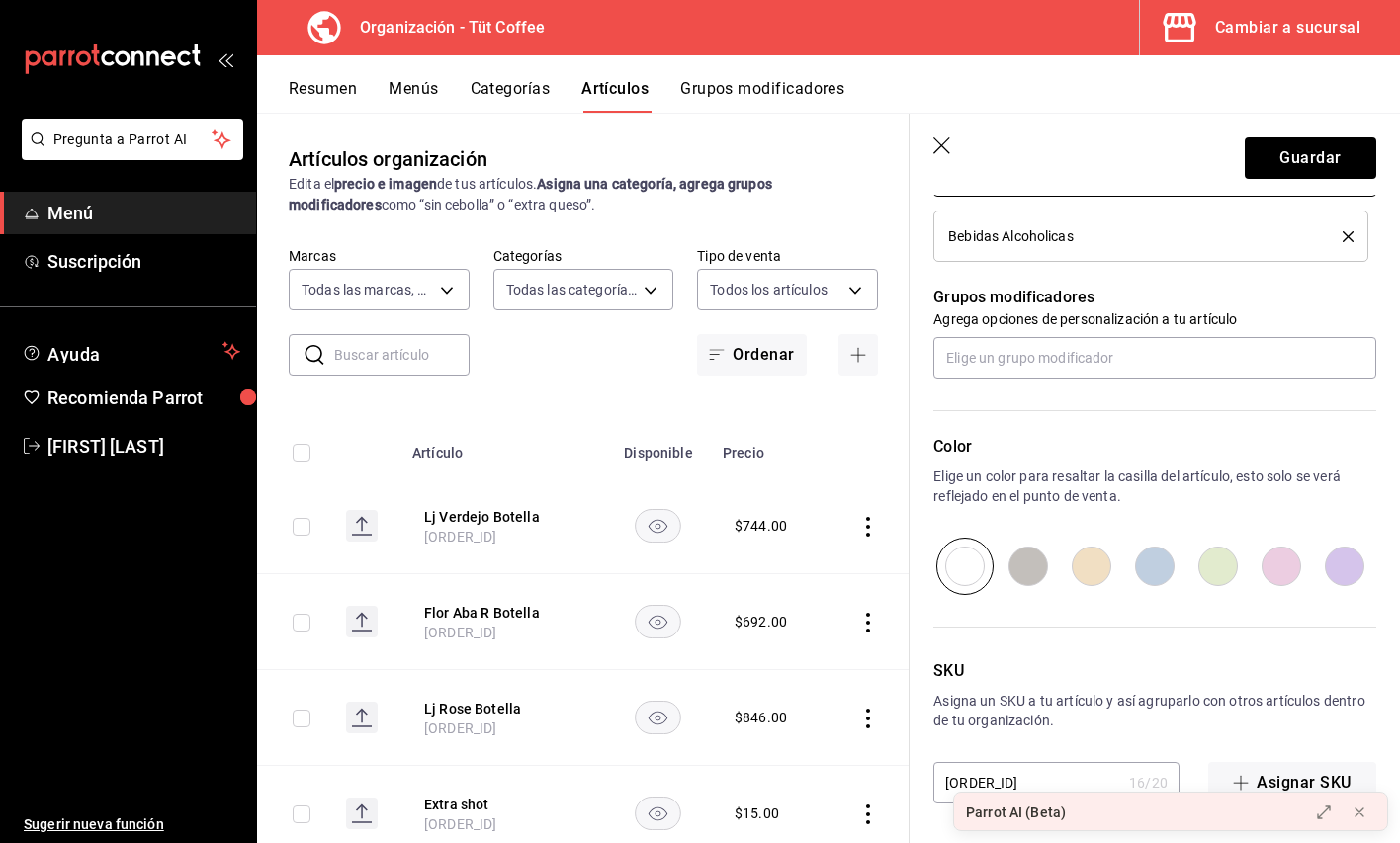 scroll, scrollTop: 0, scrollLeft: 0, axis: both 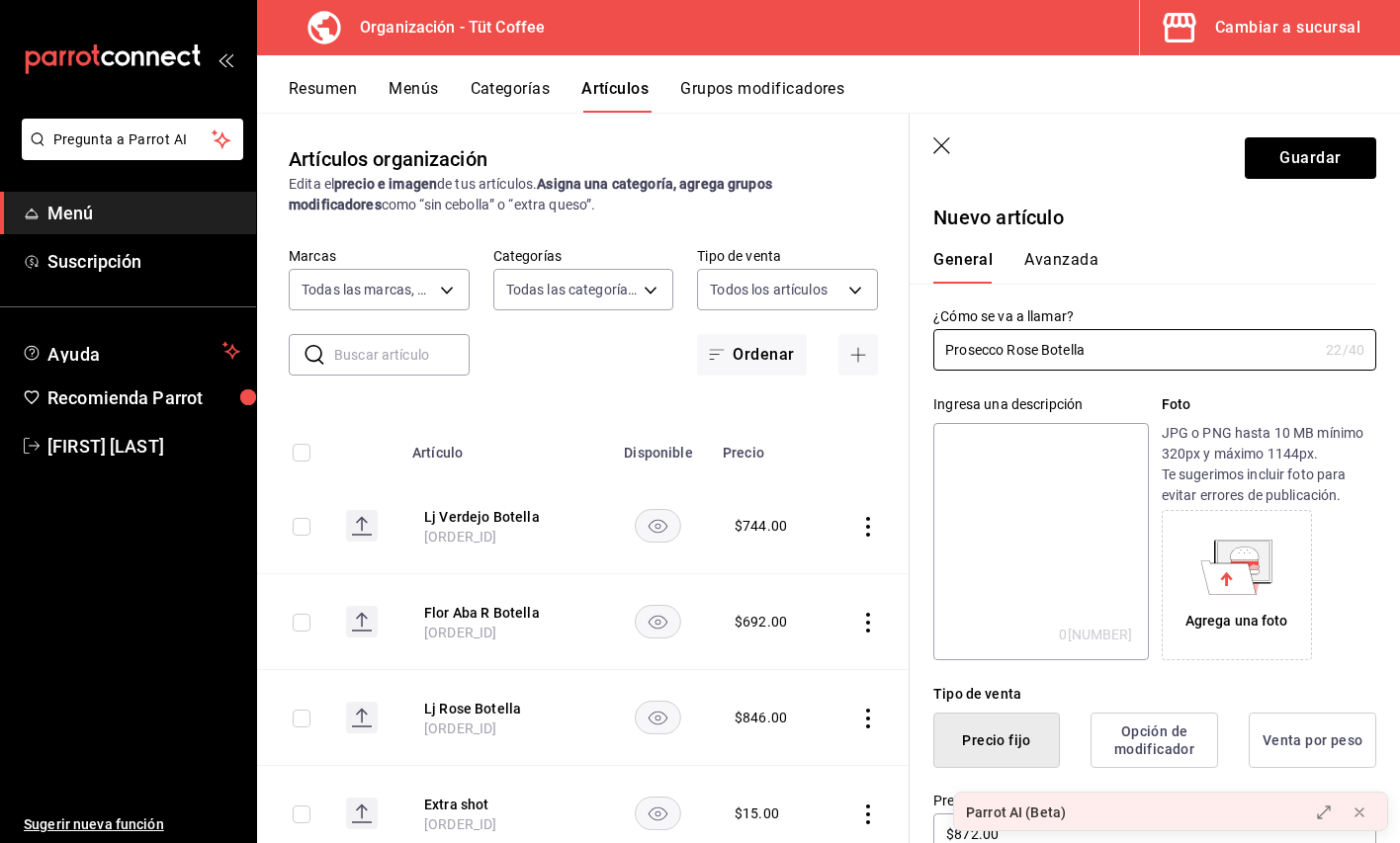 drag, startPoint x: 1128, startPoint y: 349, endPoint x: 814, endPoint y: 347, distance: 314.0064 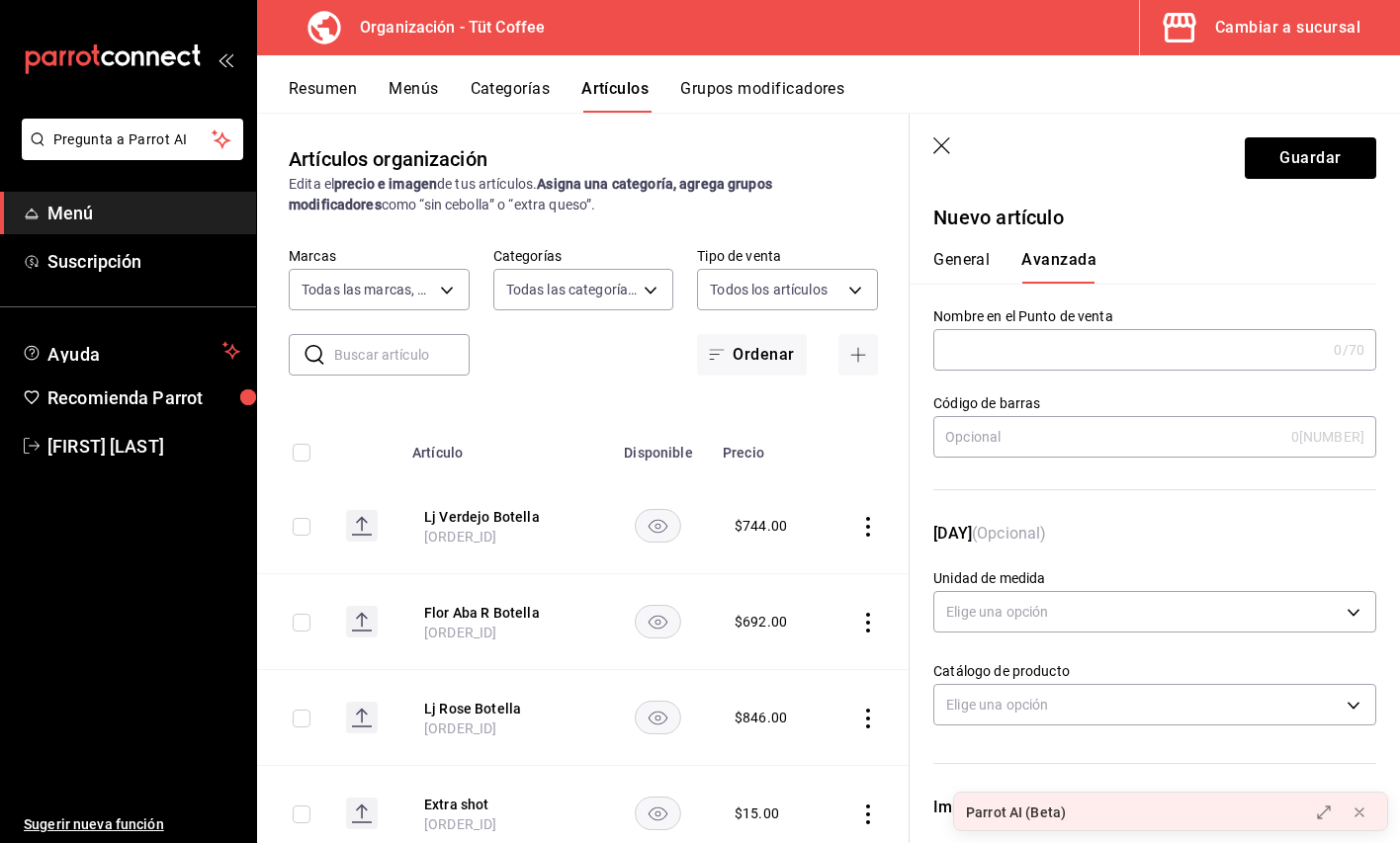 click at bounding box center (1129, 350) 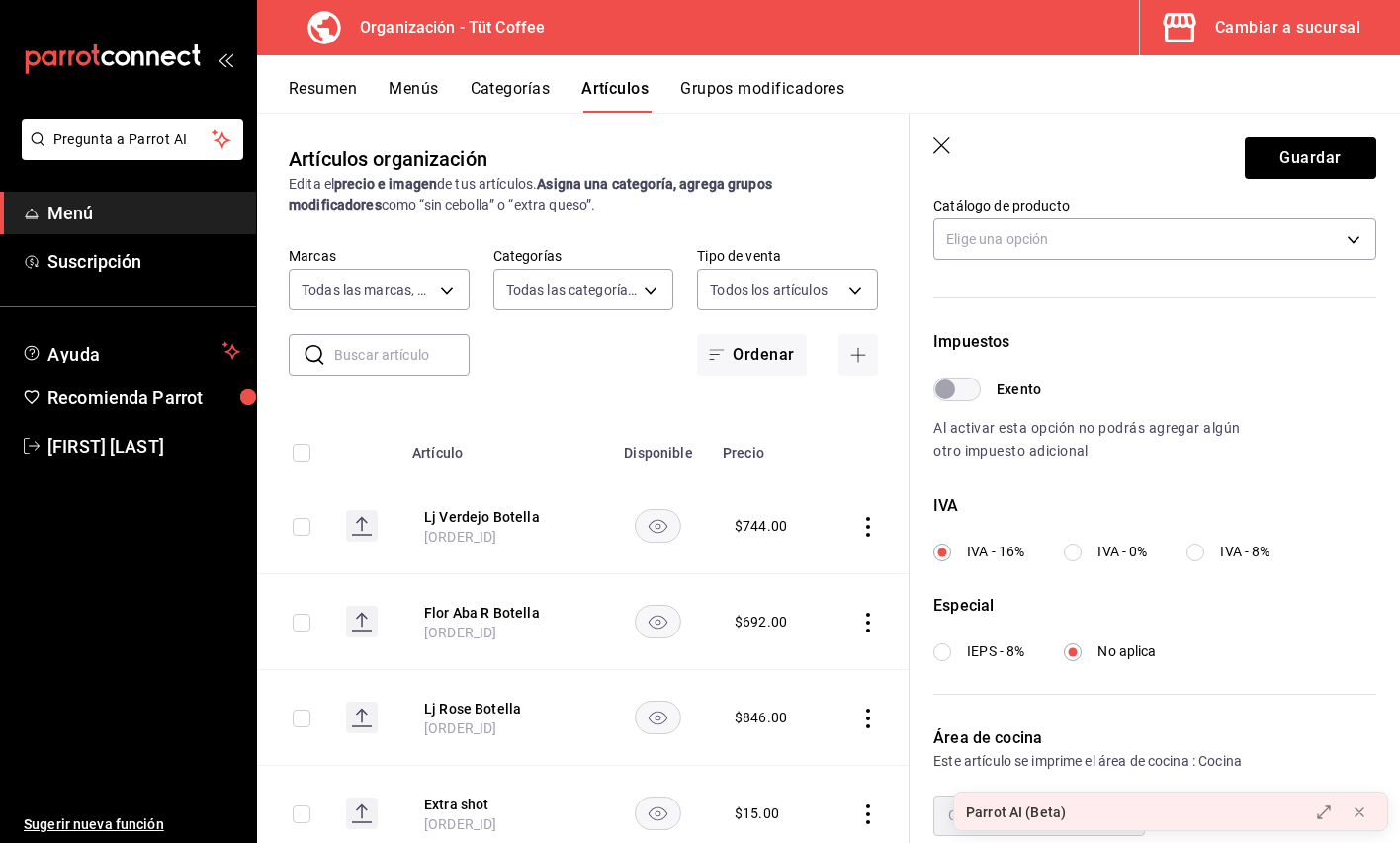 scroll, scrollTop: 552, scrollLeft: 0, axis: vertical 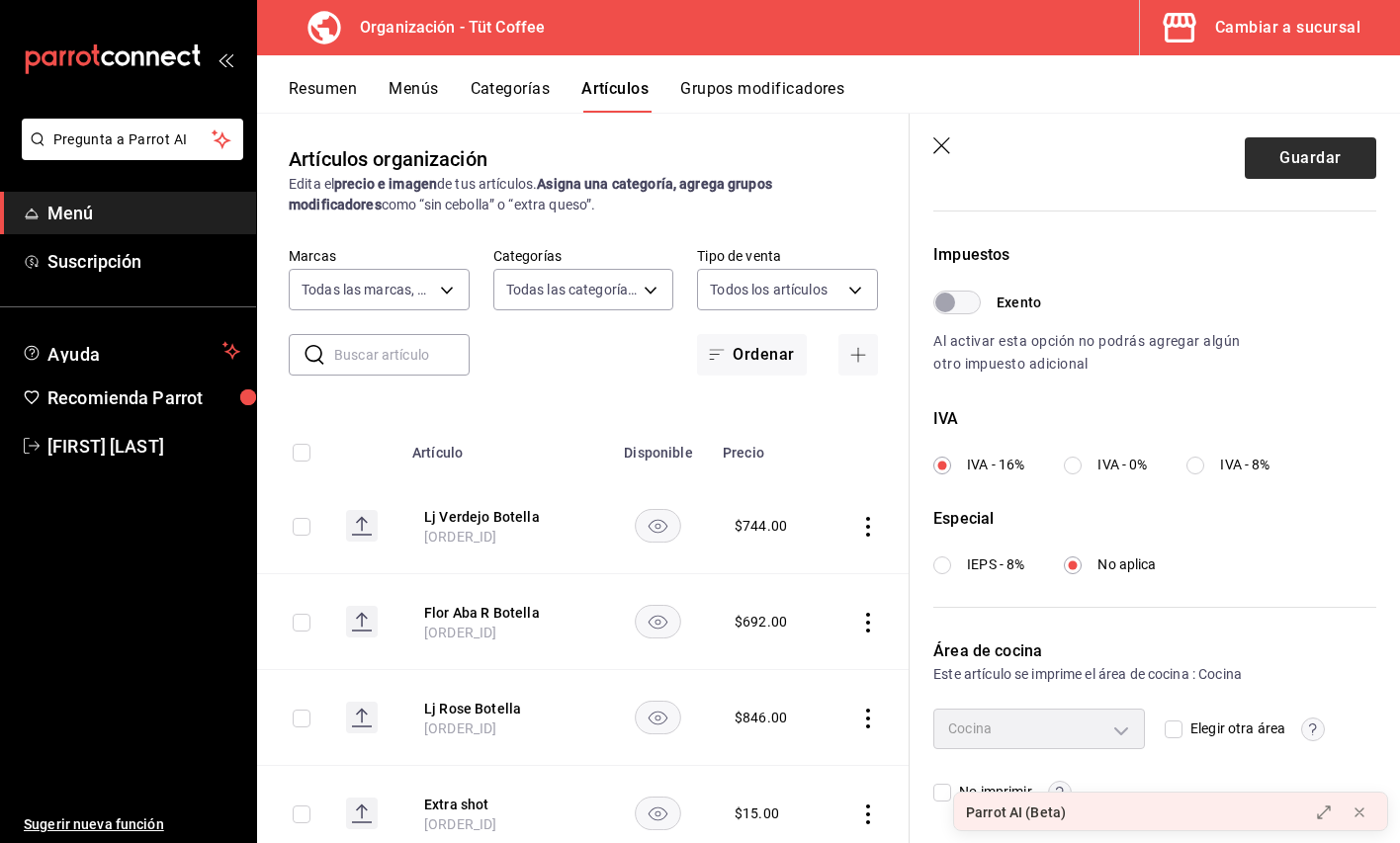 type on "Prosecco Rose Botella" 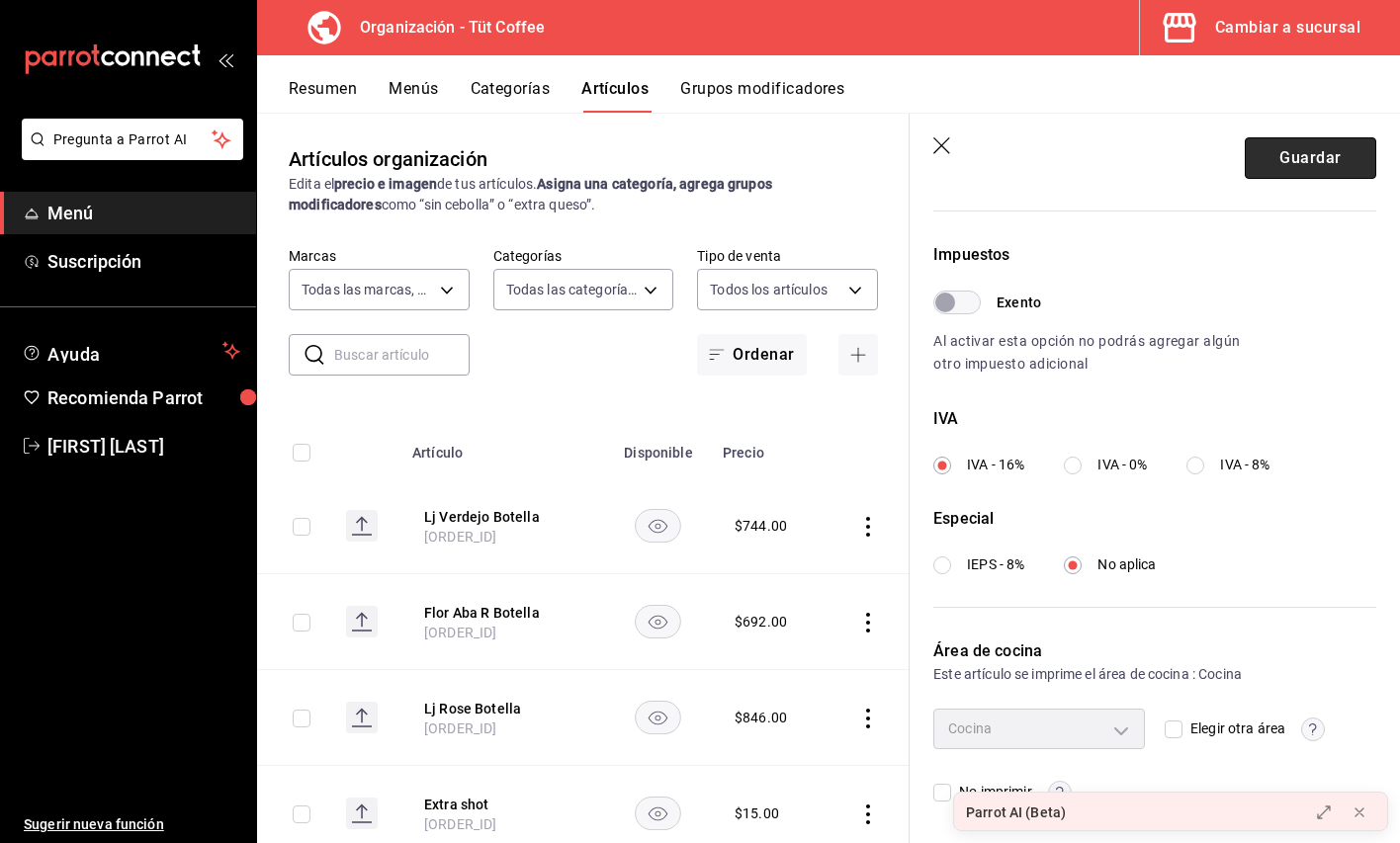 click on "Guardar" at bounding box center [1310, 158] 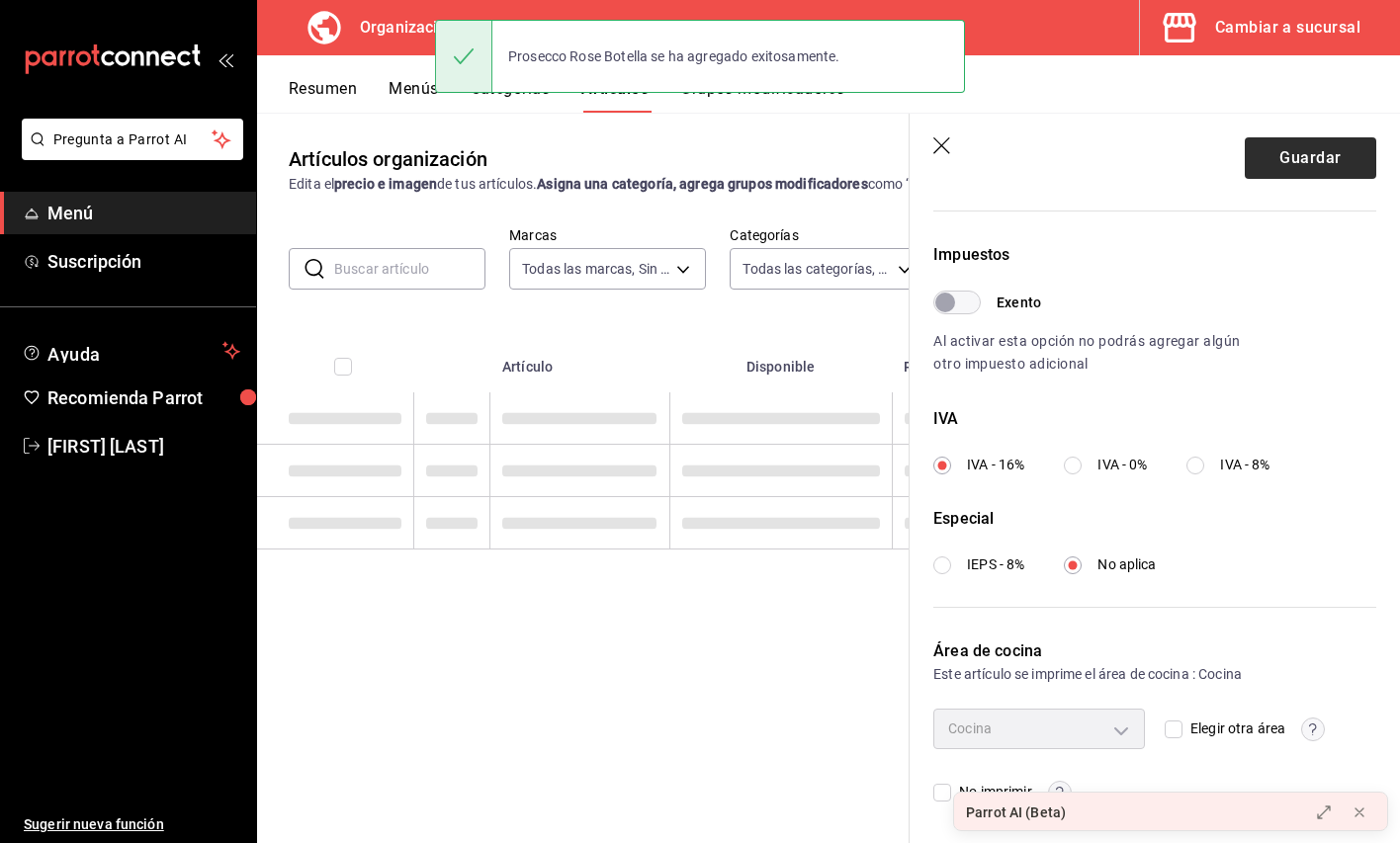 scroll, scrollTop: 0, scrollLeft: 0, axis: both 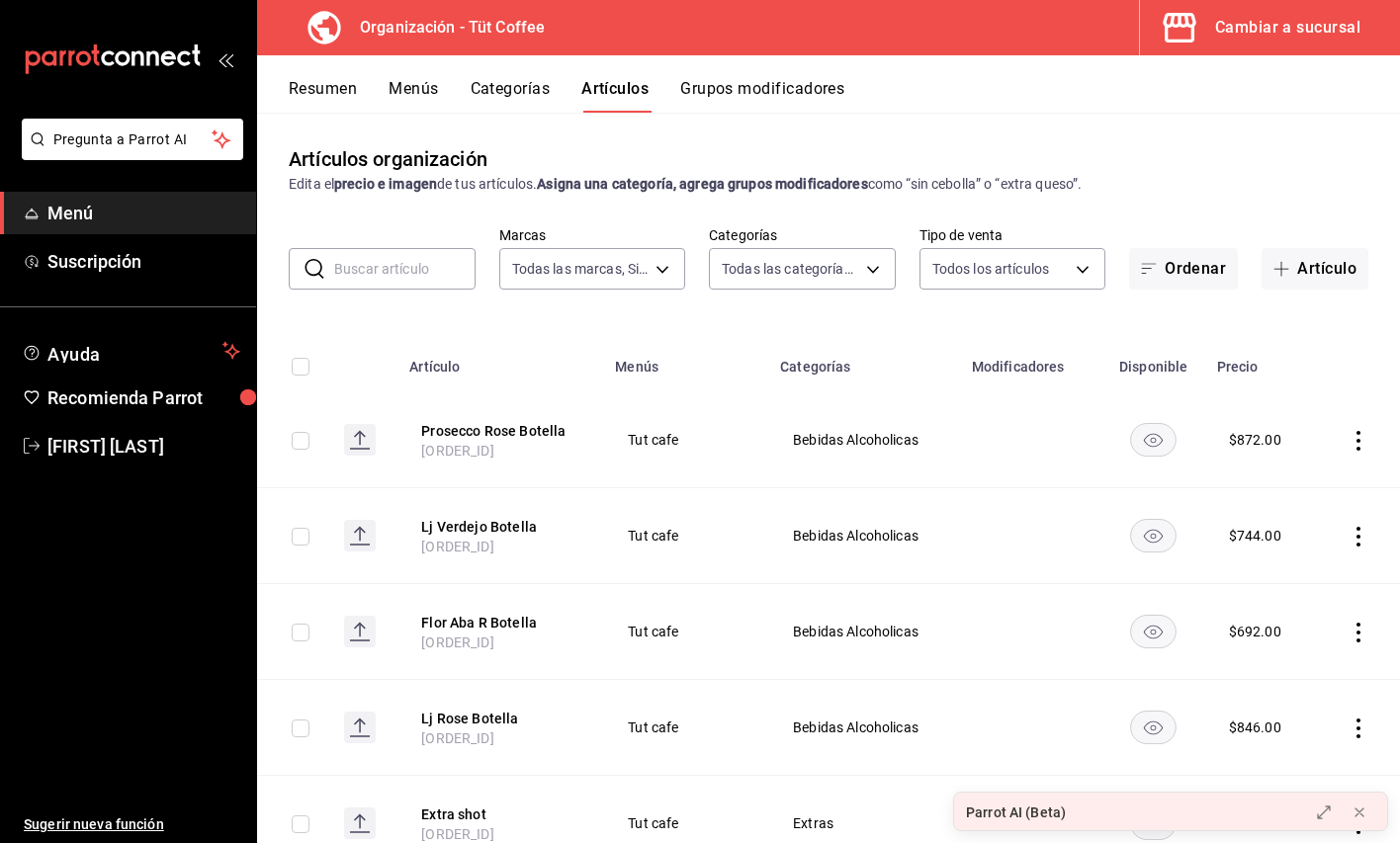 click on "Menús" at bounding box center (413, 96) 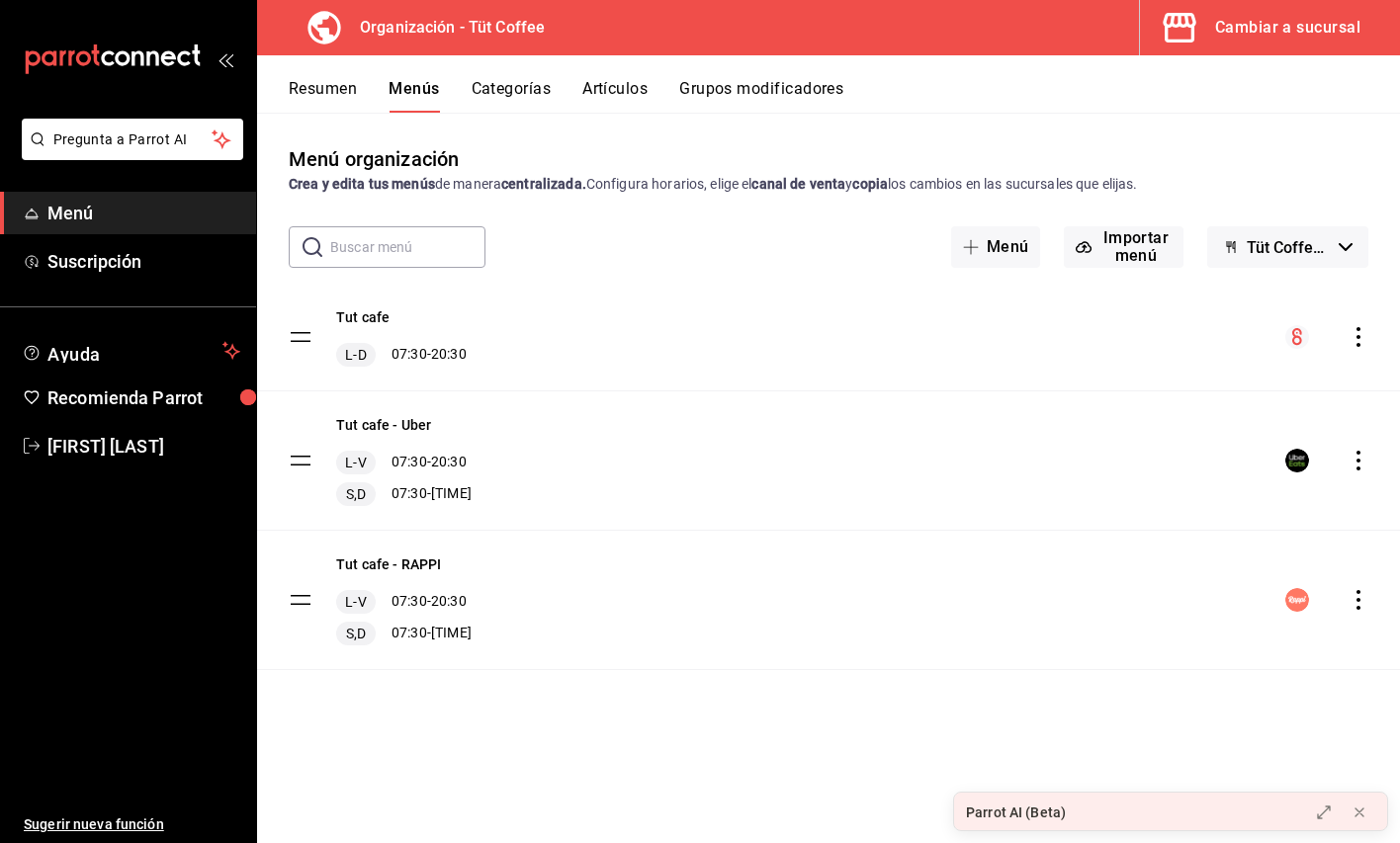 click 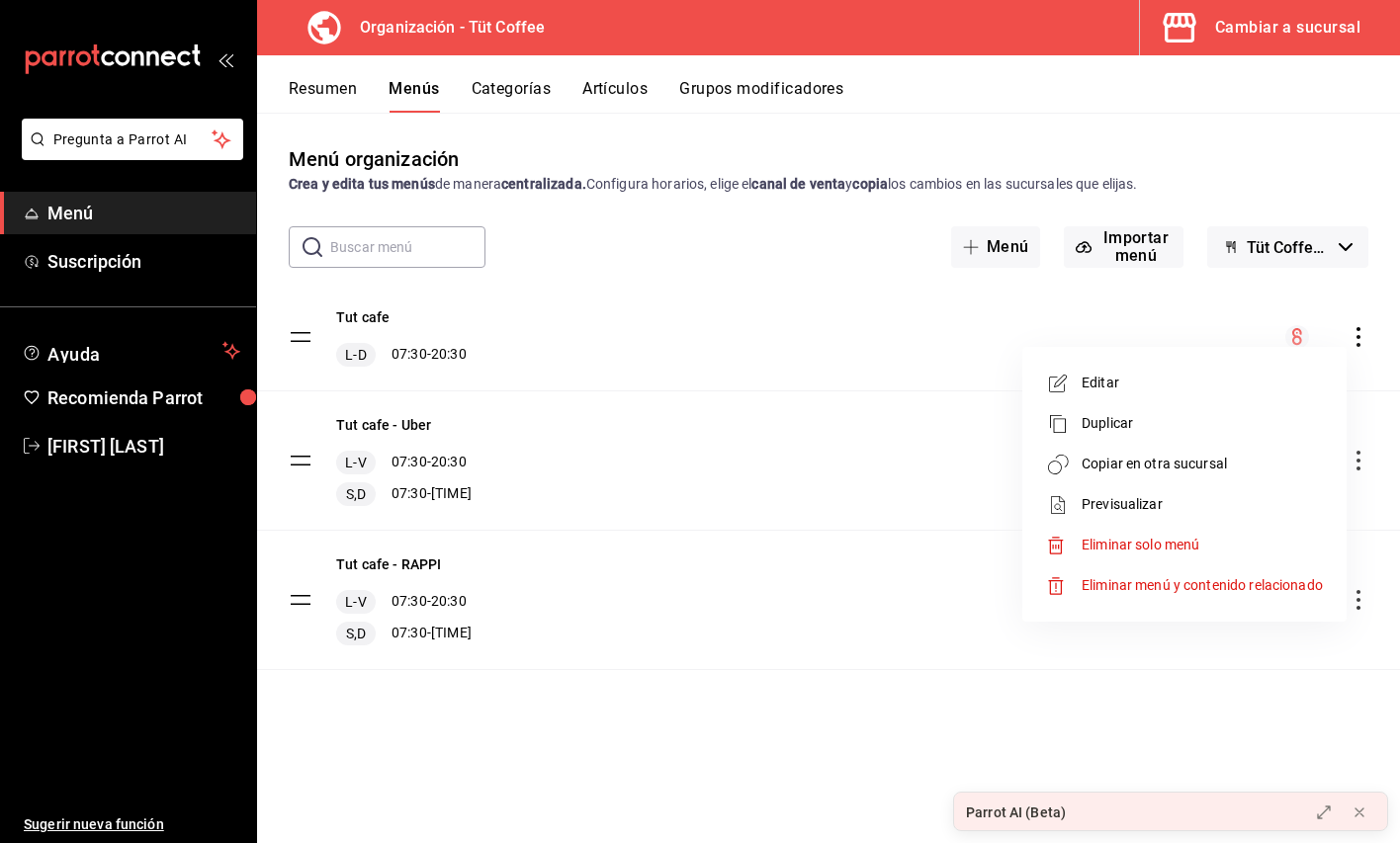 click on "Copiar en otra sucursal" at bounding box center [1202, 464] 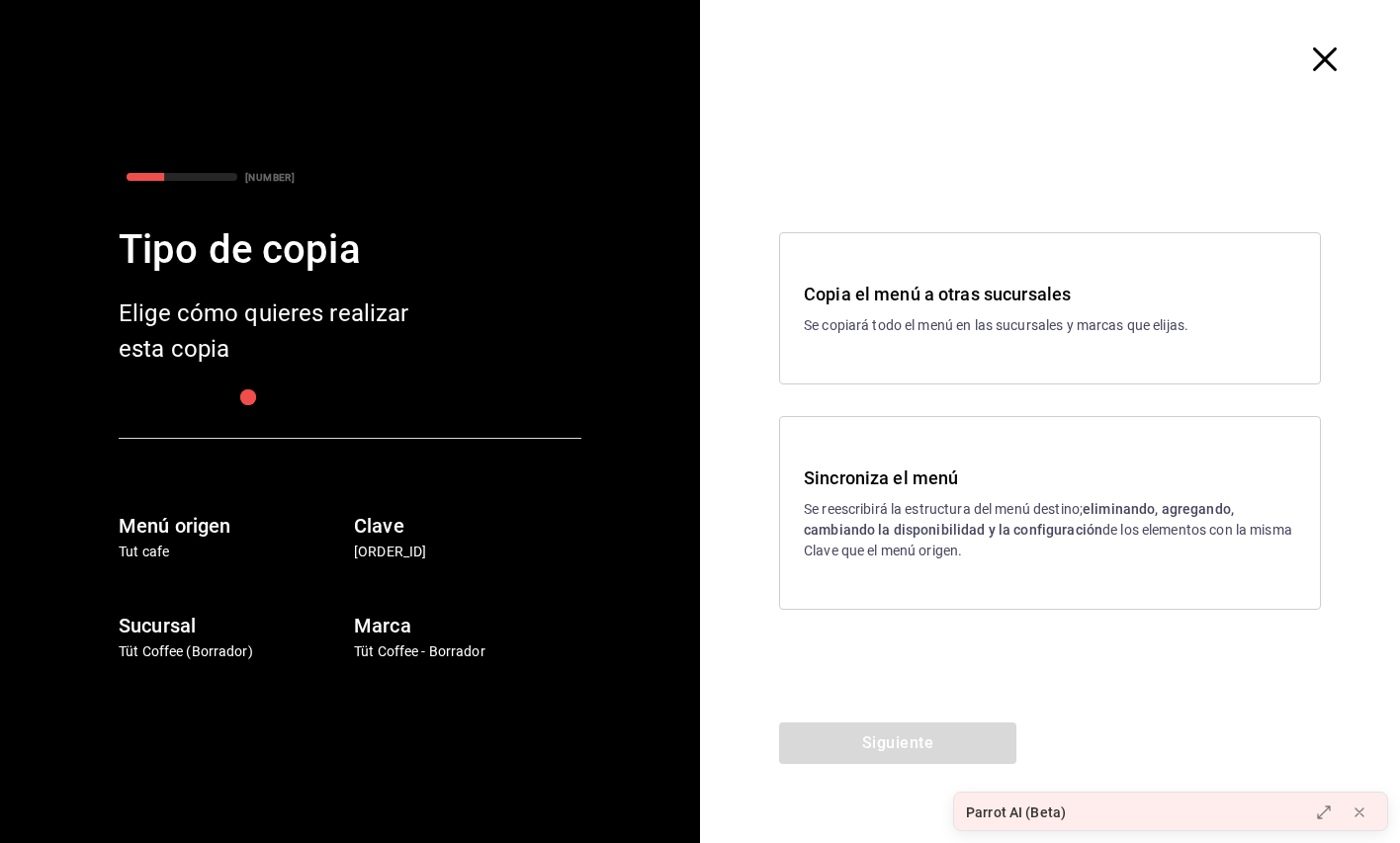 click on "Se reescribirá la estructura del menú destino;  eliminando, agregando, cambiando la disponibilidad y la configuración  de los elementos con la misma Clave que el menú origen." at bounding box center (1050, 530) 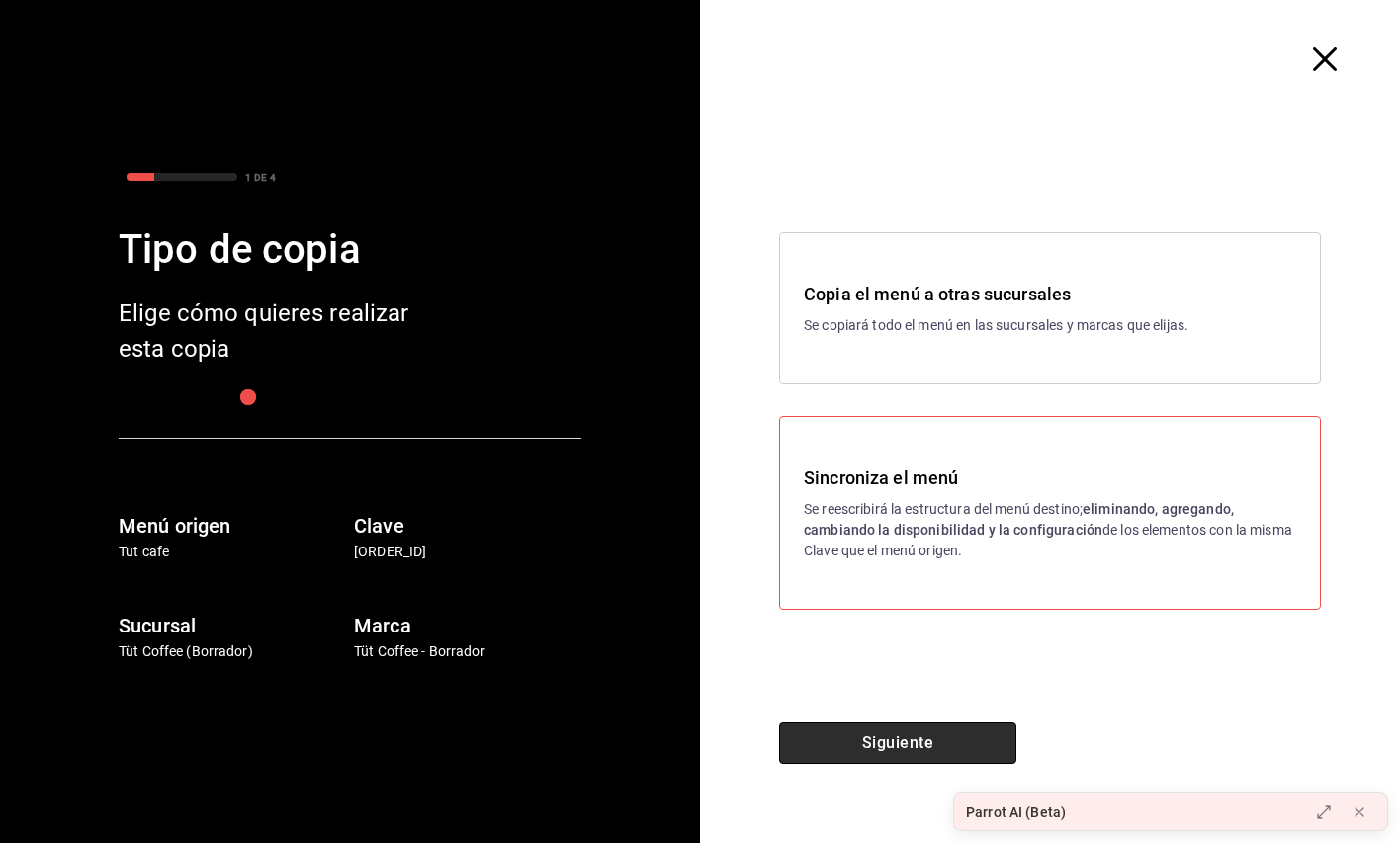 click on "Siguiente" at bounding box center [898, 743] 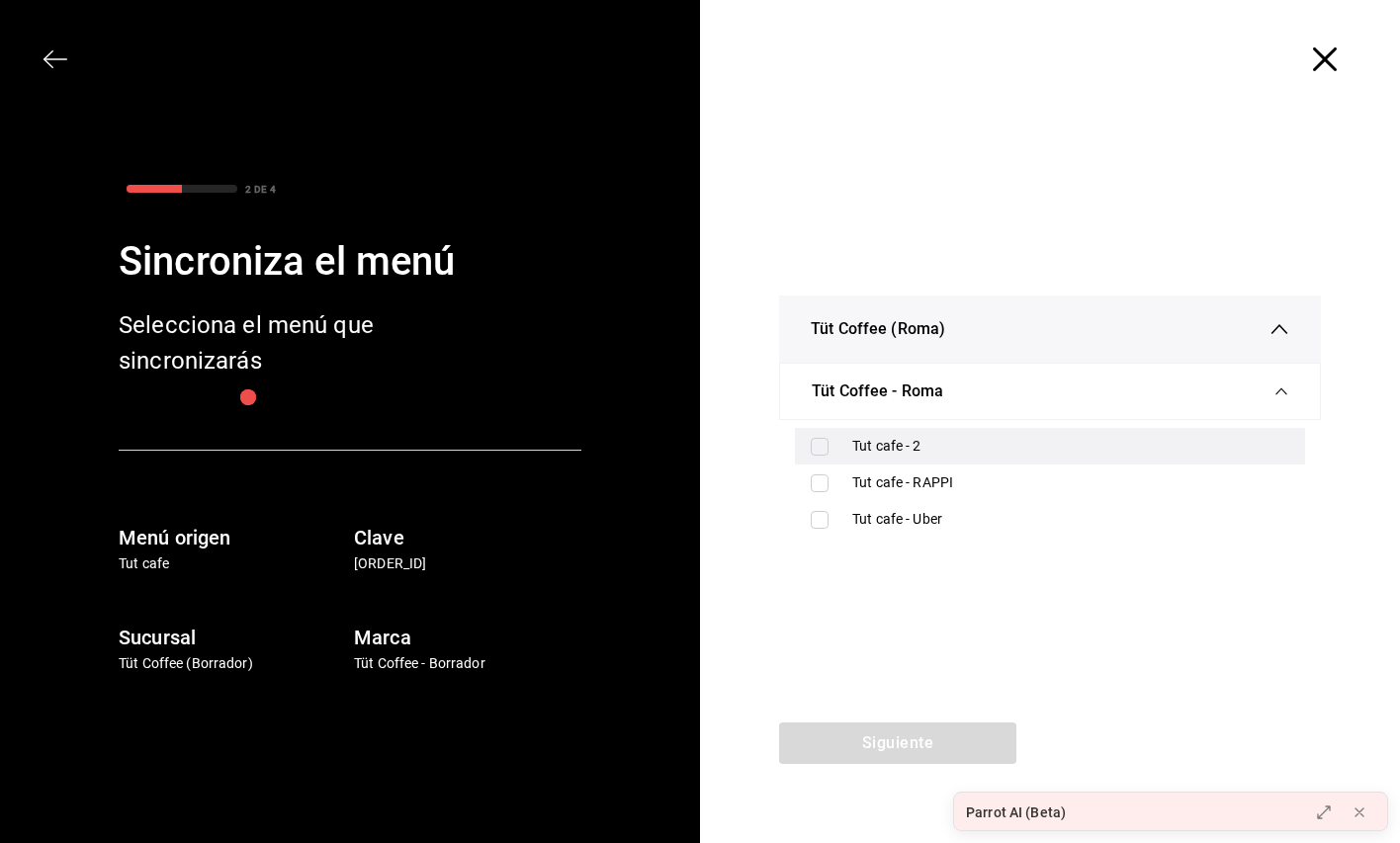 click at bounding box center (820, 447) 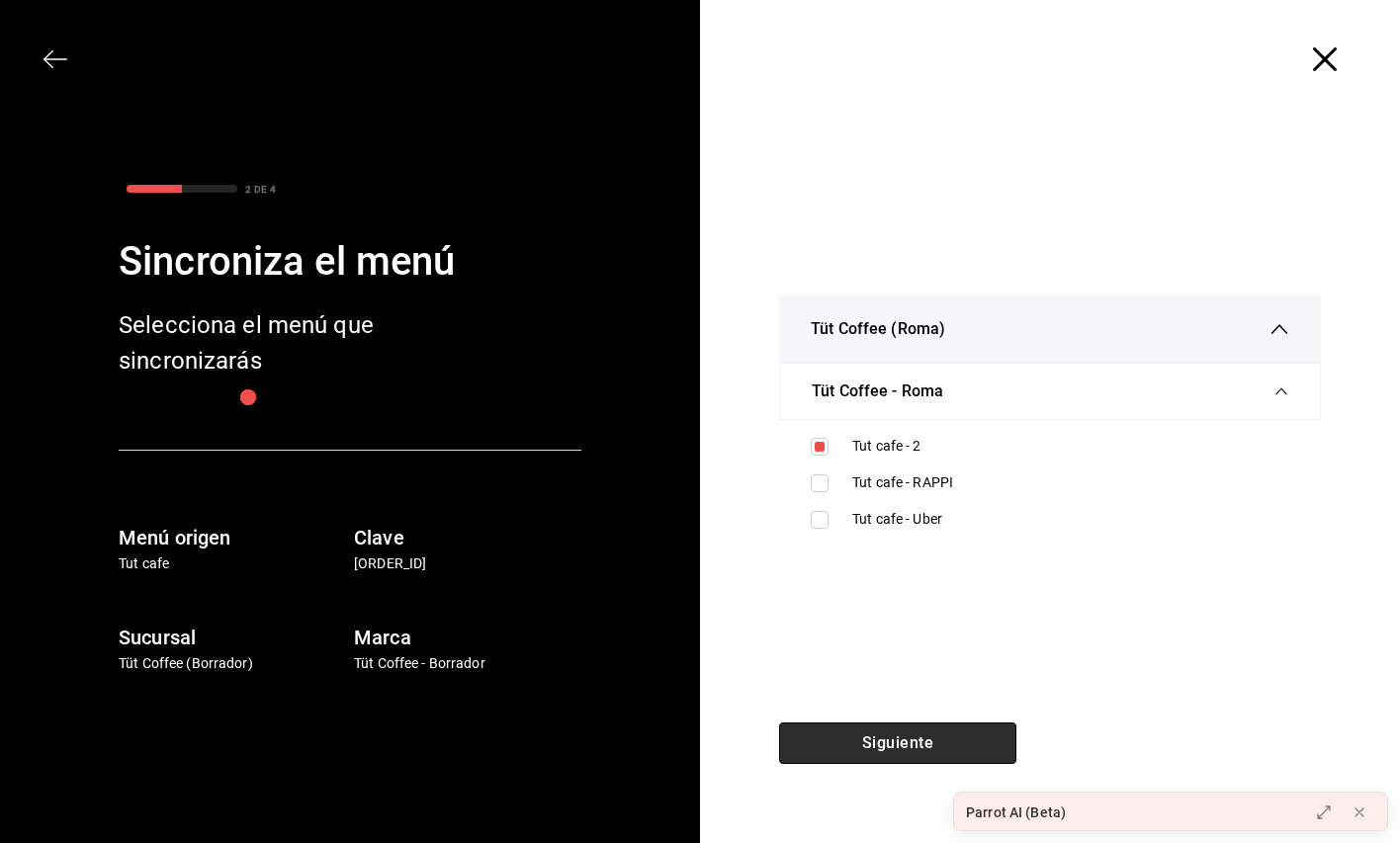 click on "Siguiente" at bounding box center (898, 743) 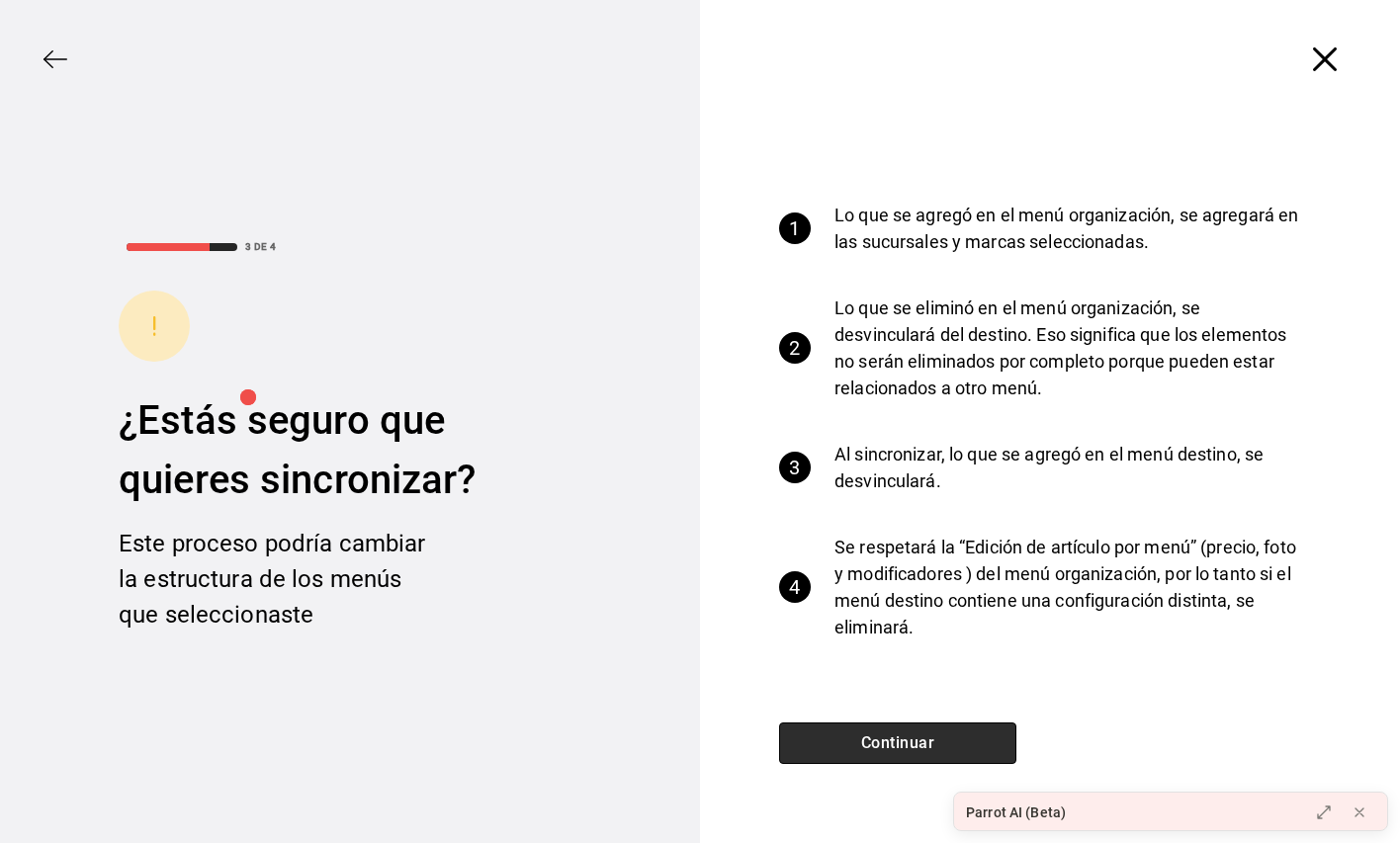 click on "Continuar" at bounding box center (898, 743) 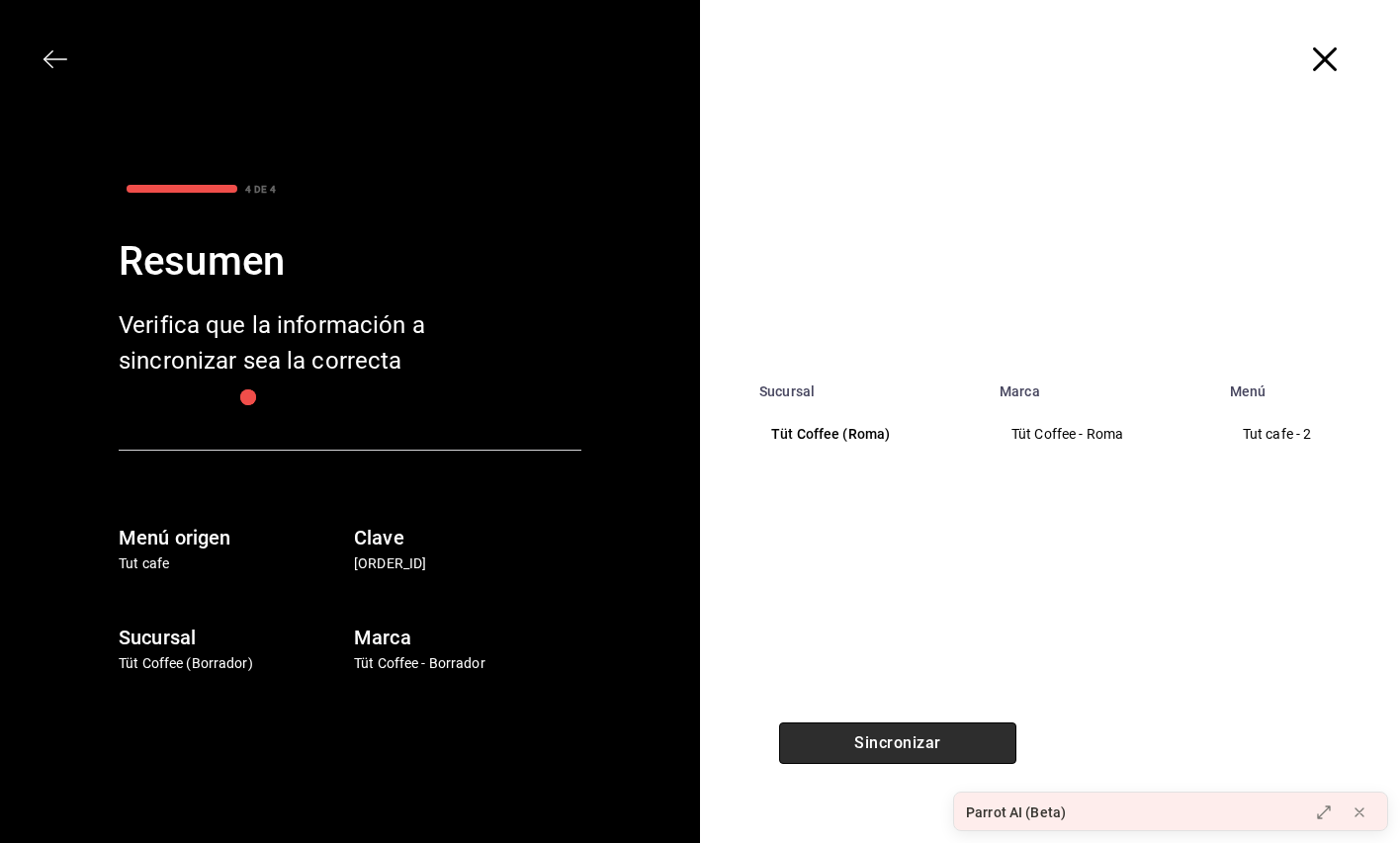 click on "Sincronizar" at bounding box center [898, 743] 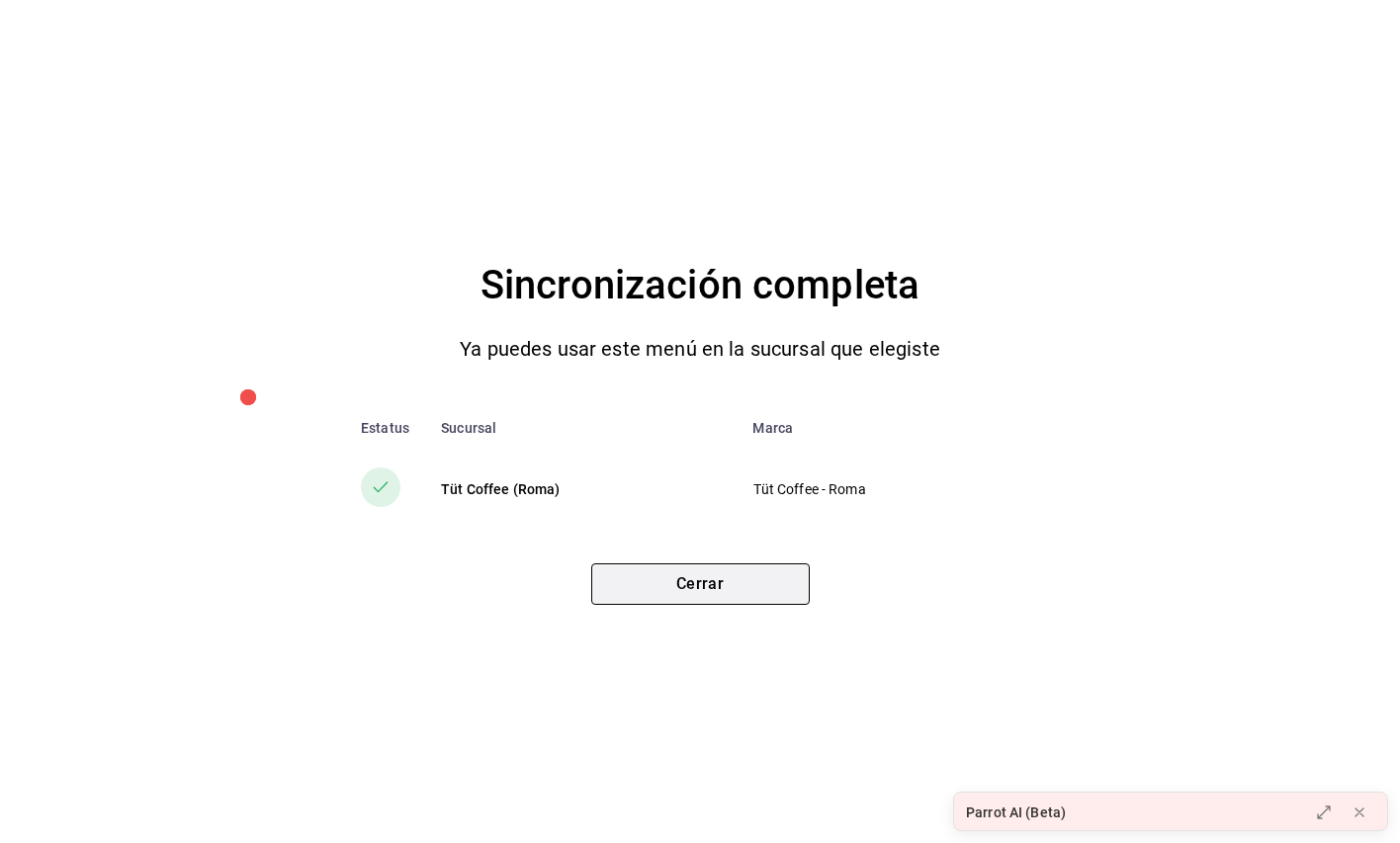 click on "Cerrar" at bounding box center (700, 584) 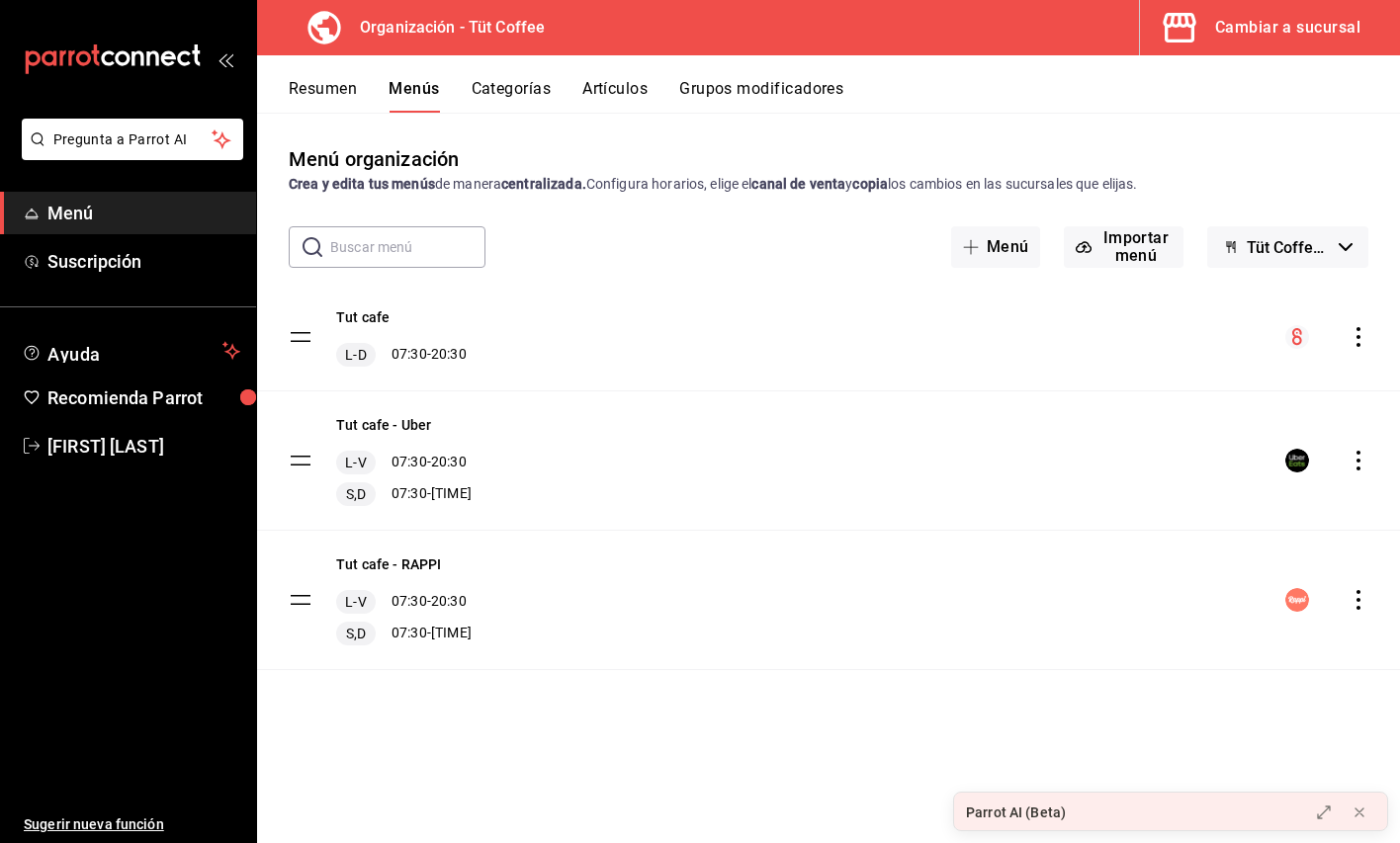 click on "Cambiar a sucursal" at bounding box center (1287, 28) 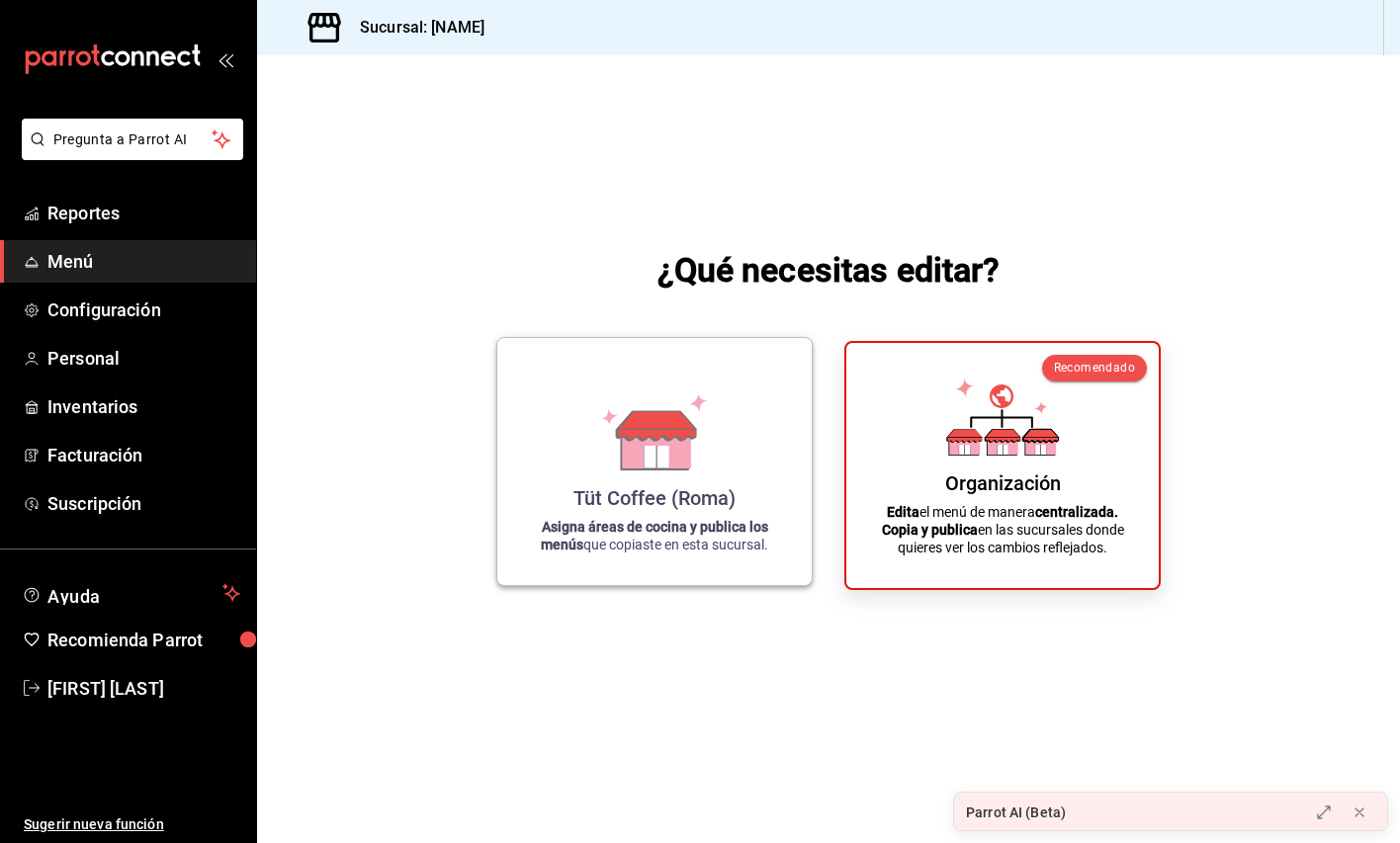 click on "Tüt Coffee (Roma) Asigna áreas de cocina y publica los menús  que copiaste en esta sucursal." at bounding box center [655, 462] 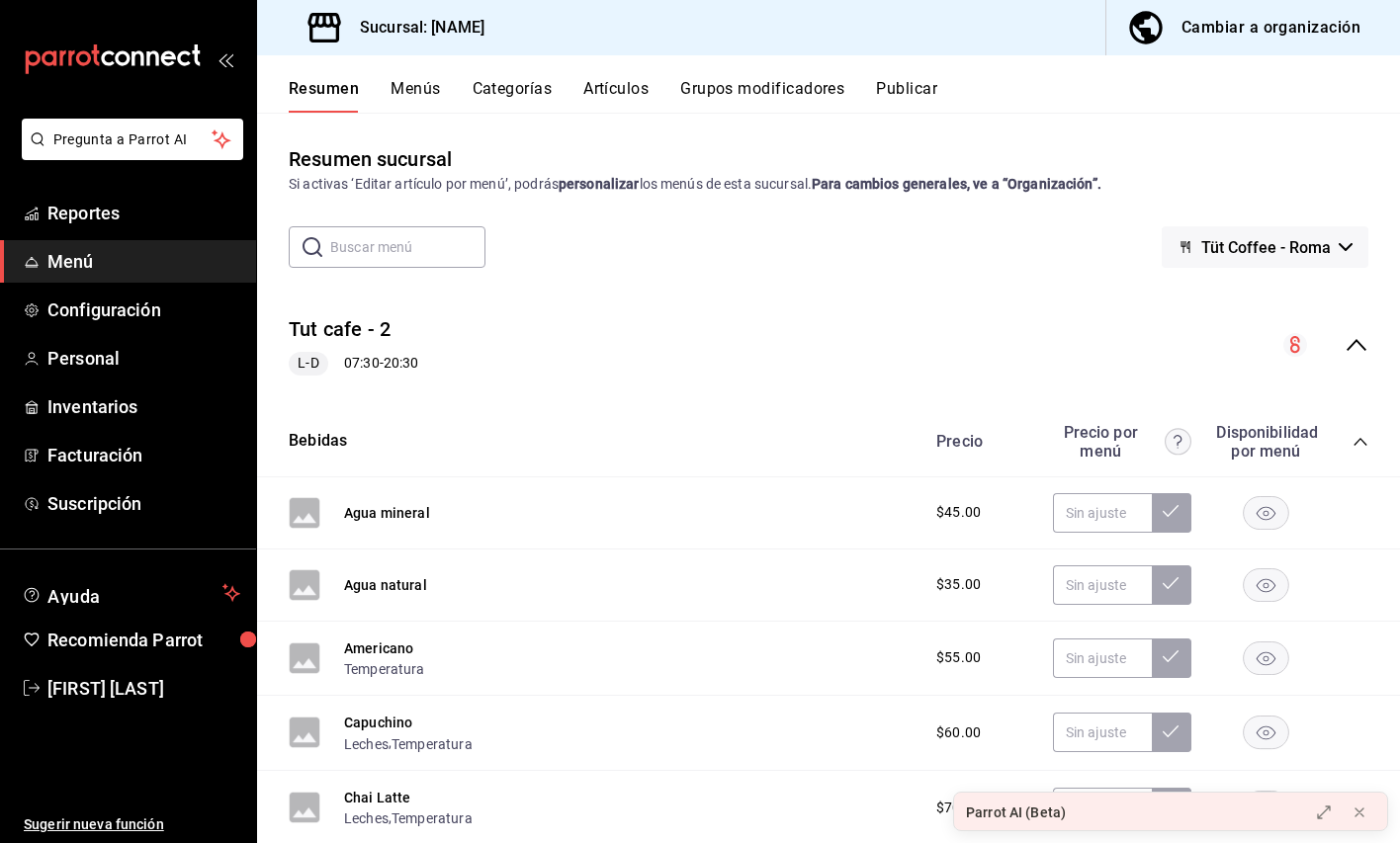 click on "Publicar" at bounding box center [907, 96] 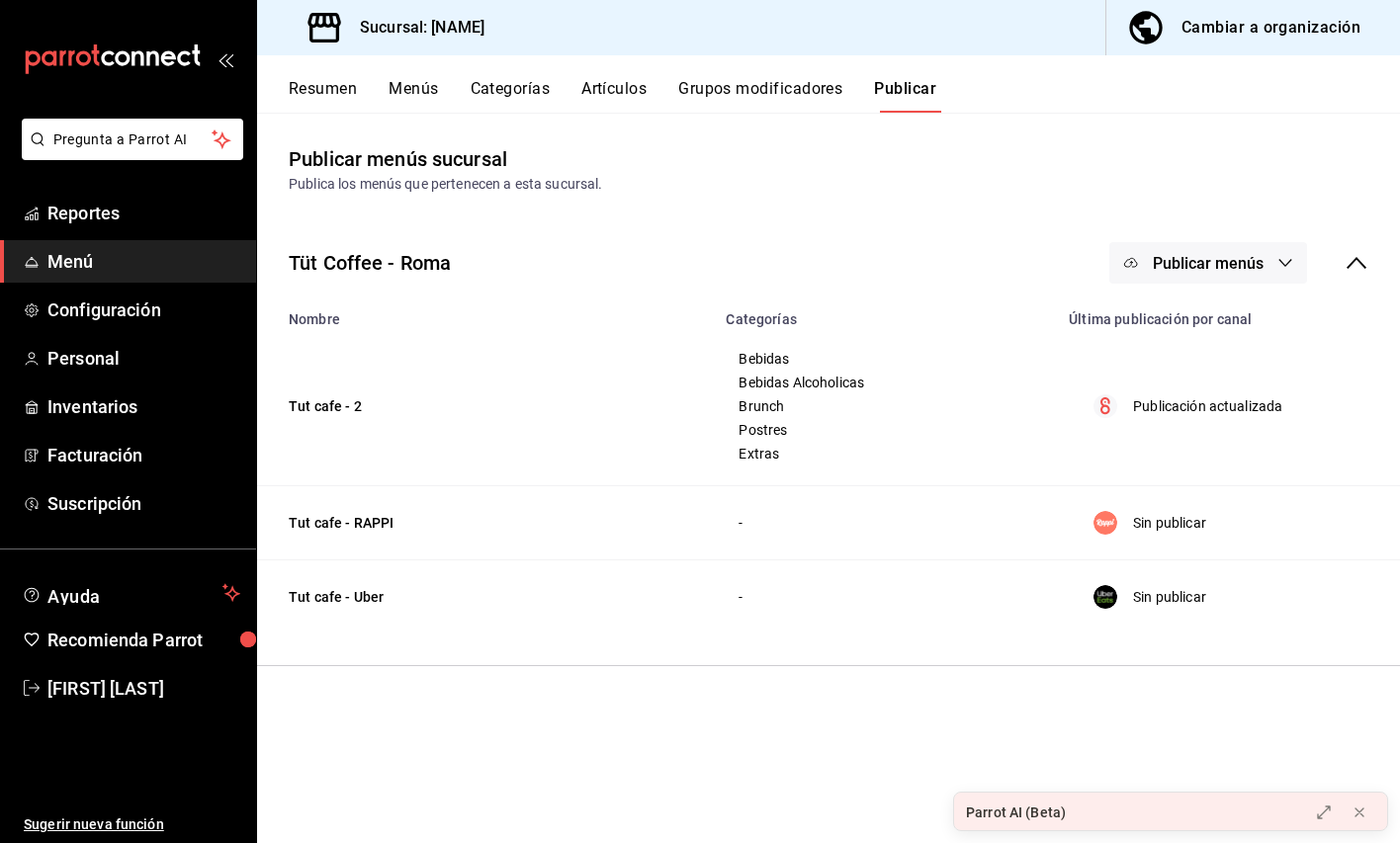 click on "Publicar menús" at bounding box center [1208, 263] 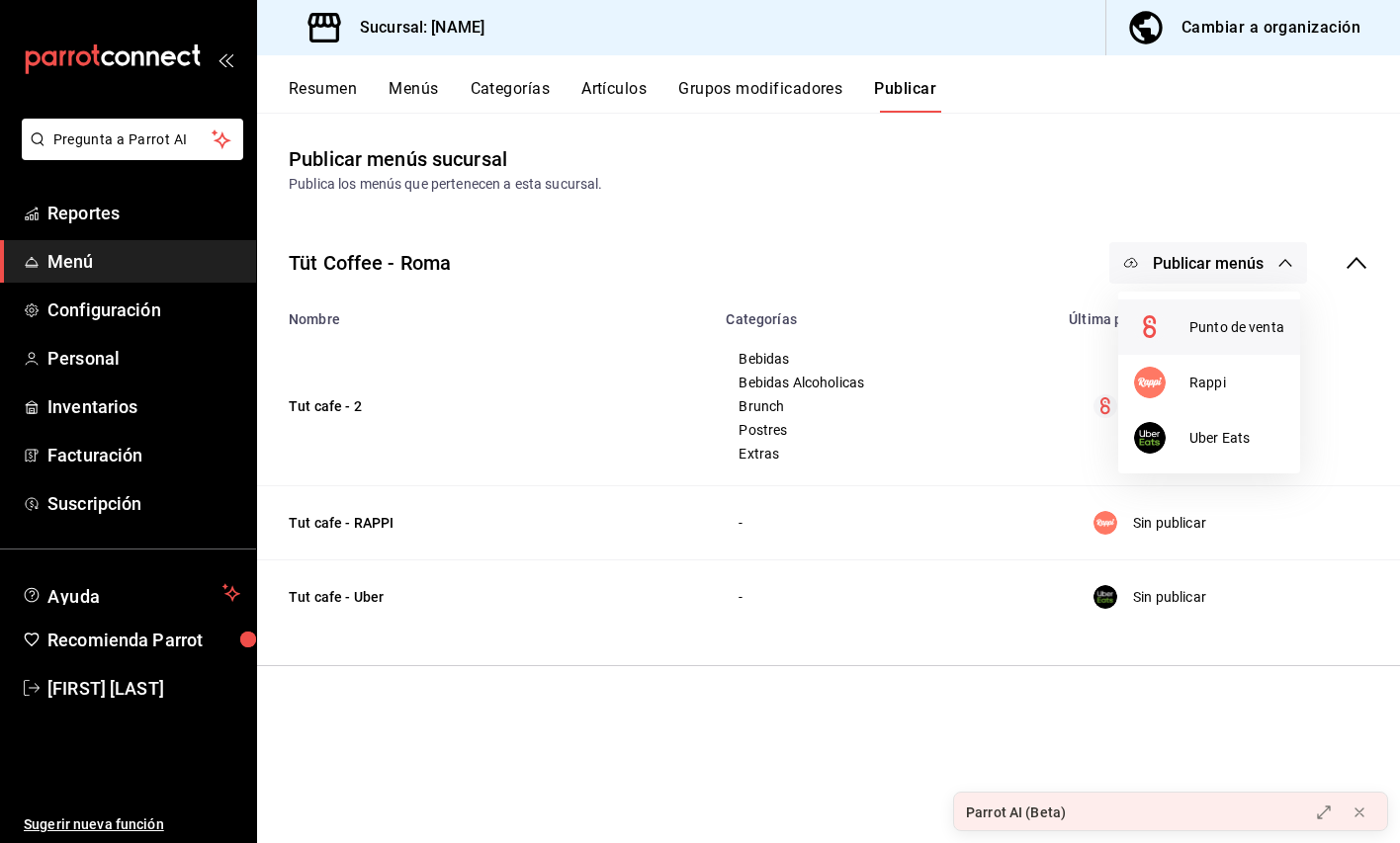 click on "Punto de venta" at bounding box center [1237, 327] 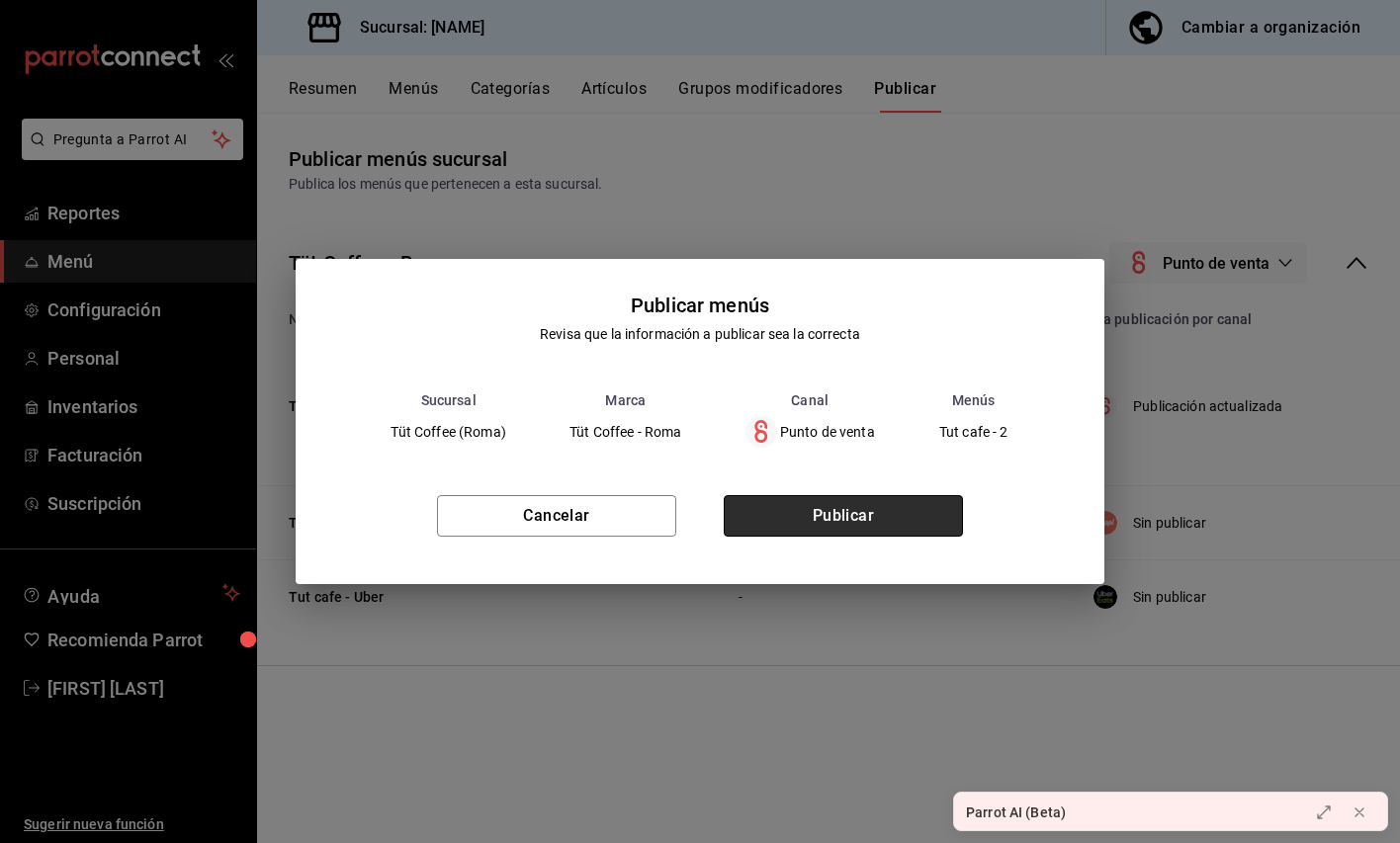 click on "Publicar" at bounding box center (843, 516) 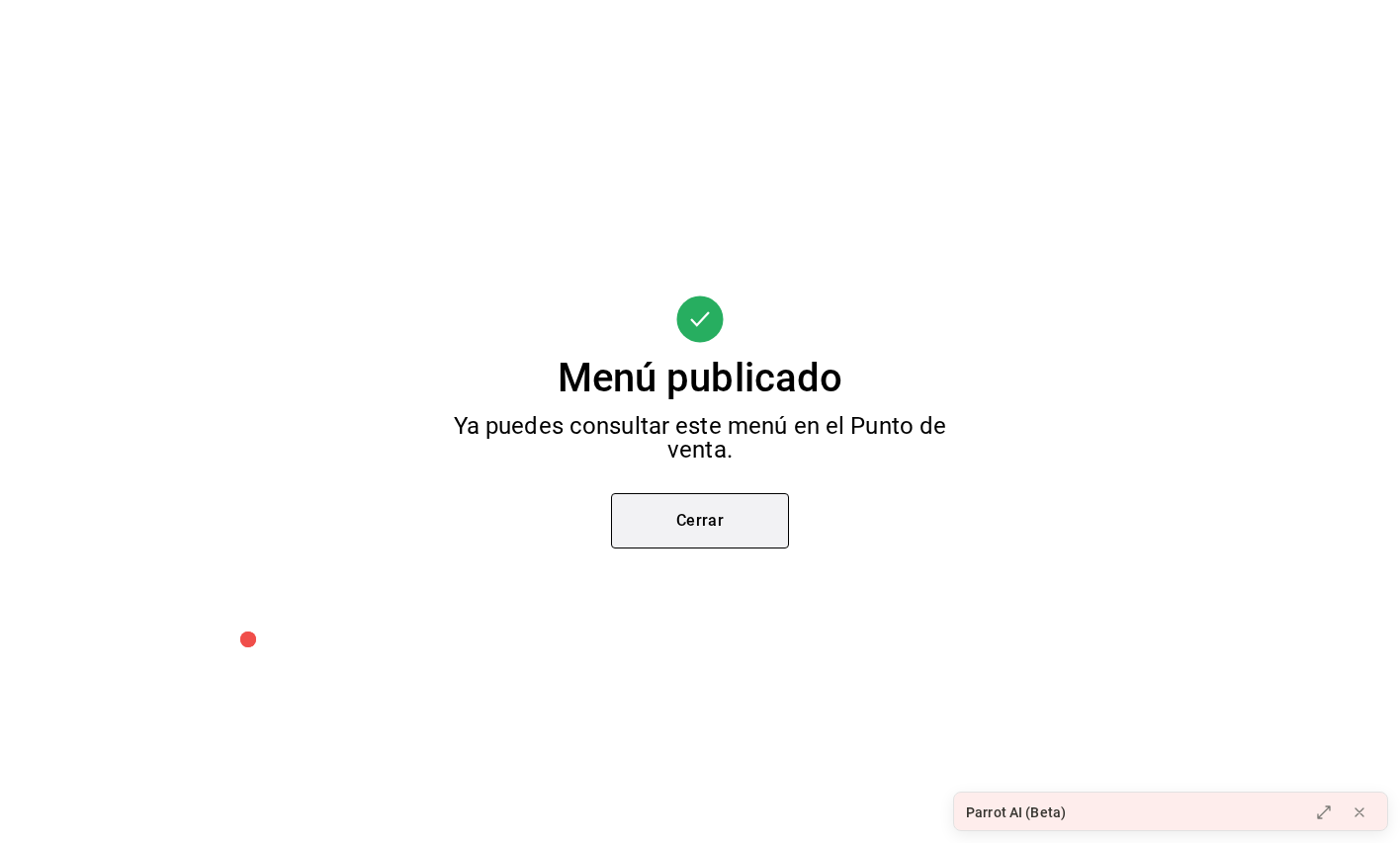 click on "Cerrar" at bounding box center (700, 521) 